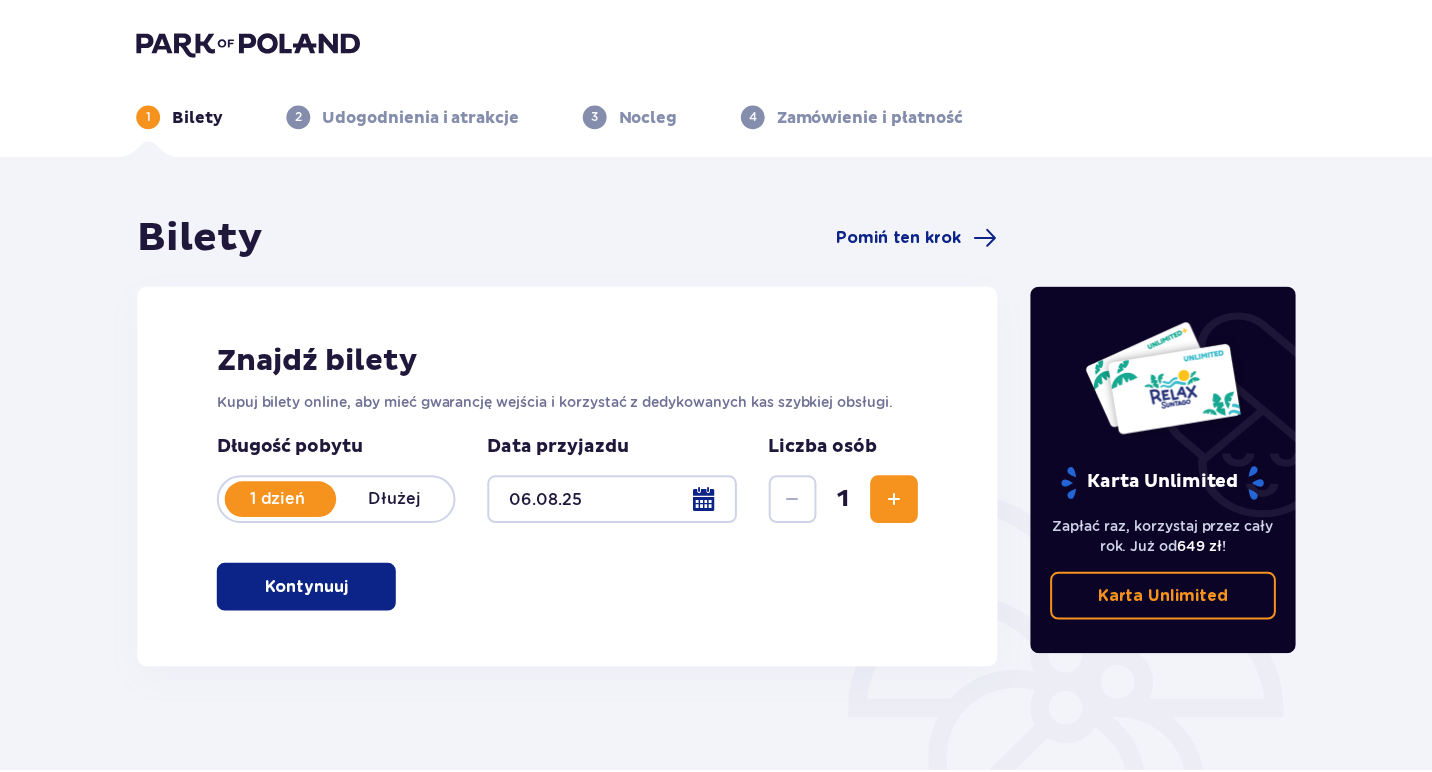 scroll, scrollTop: 0, scrollLeft: 0, axis: both 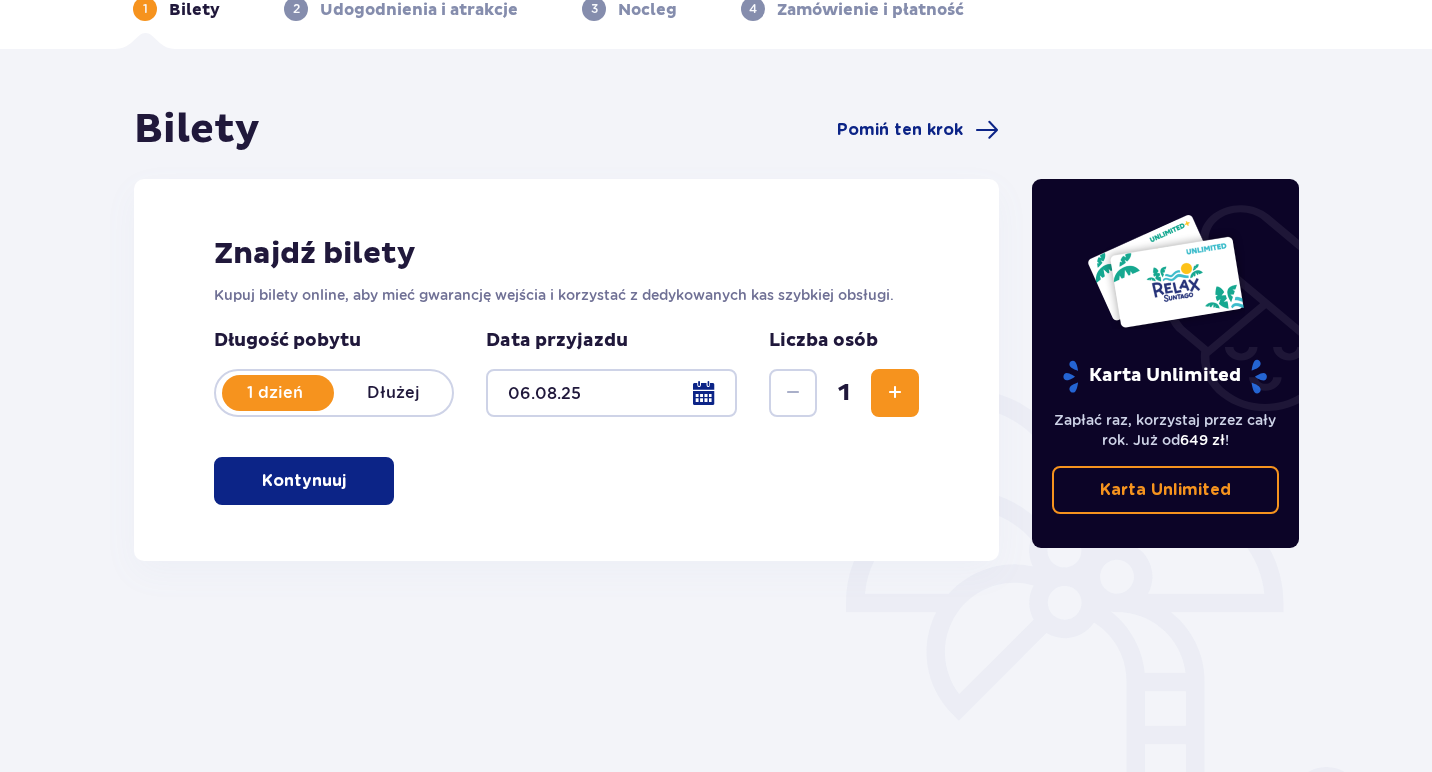 click on "Kontynuuj" at bounding box center [304, 481] 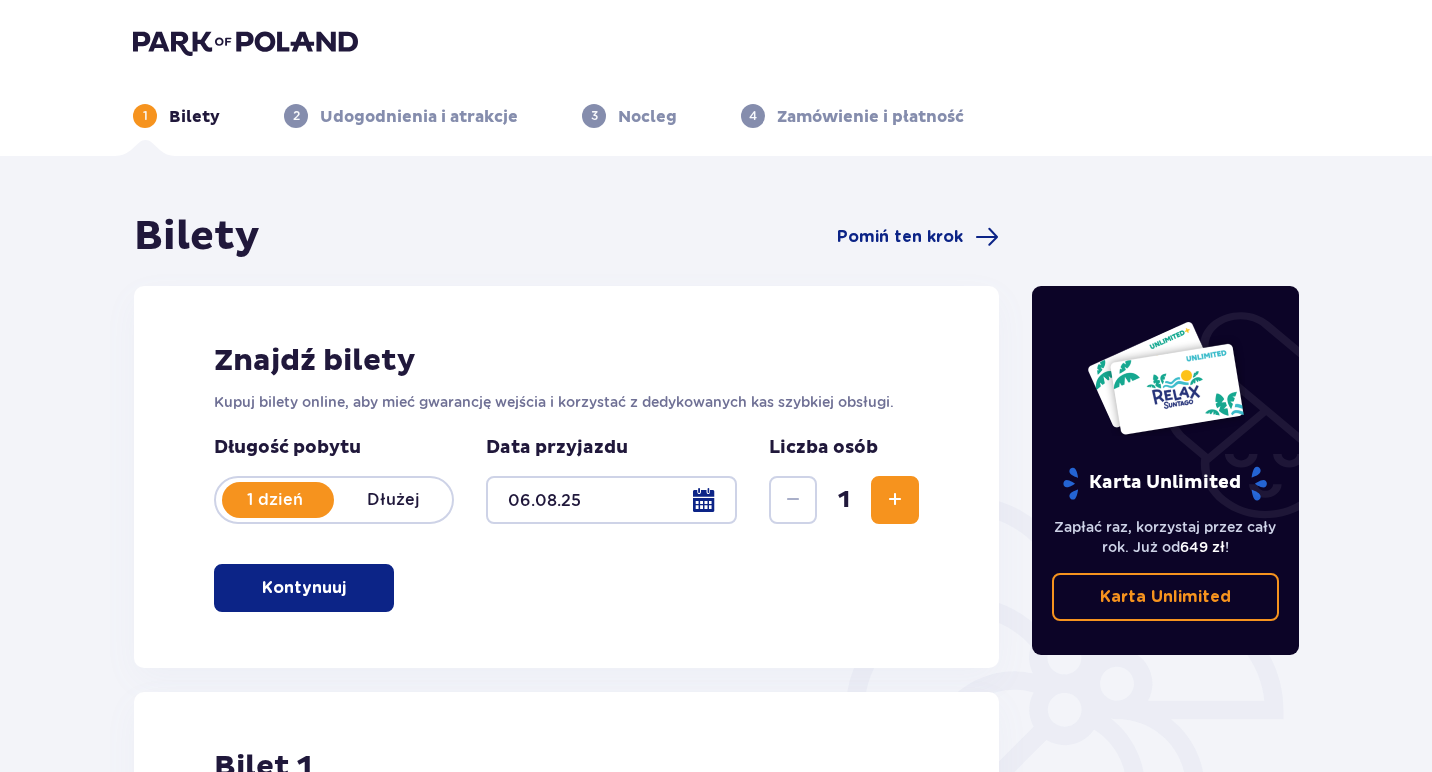 scroll, scrollTop: 0, scrollLeft: 0, axis: both 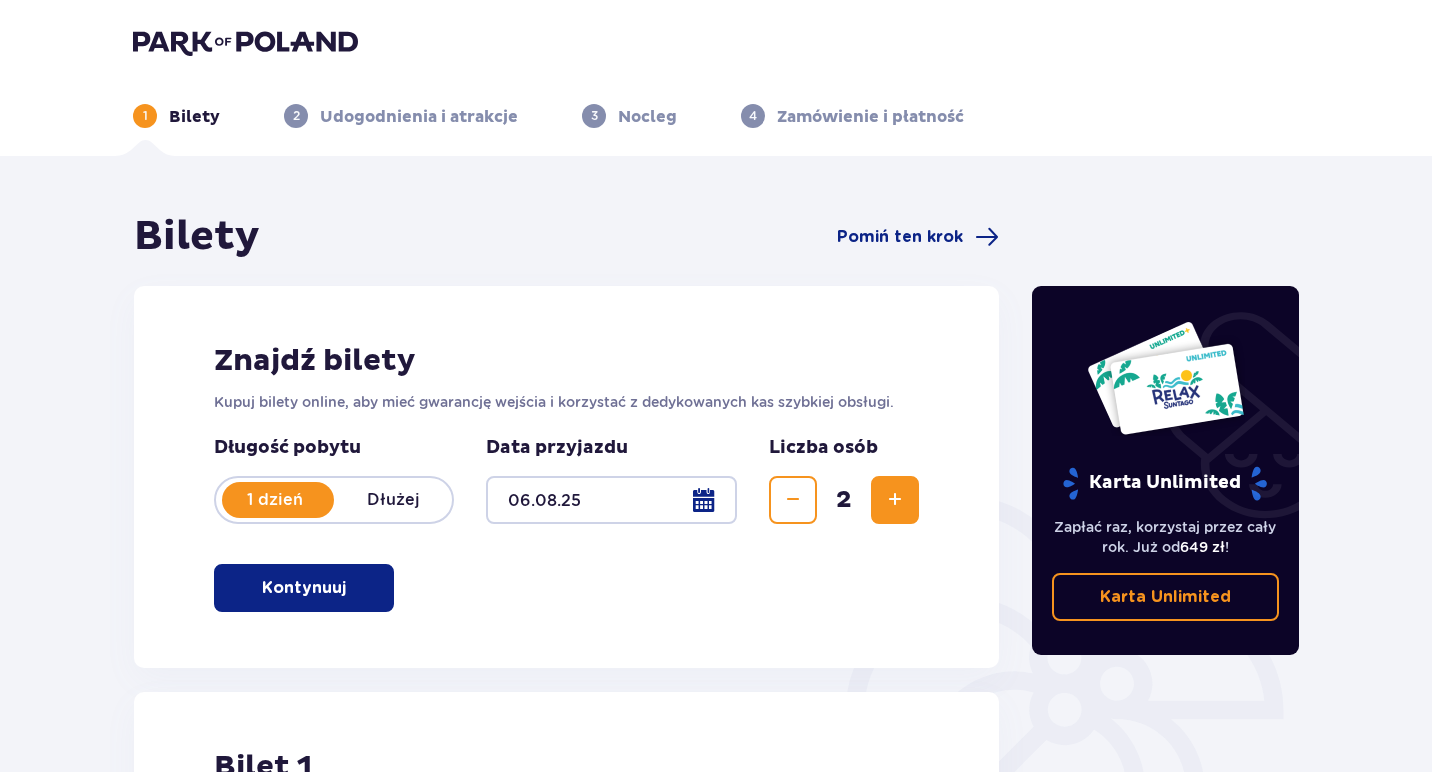 click at bounding box center (895, 500) 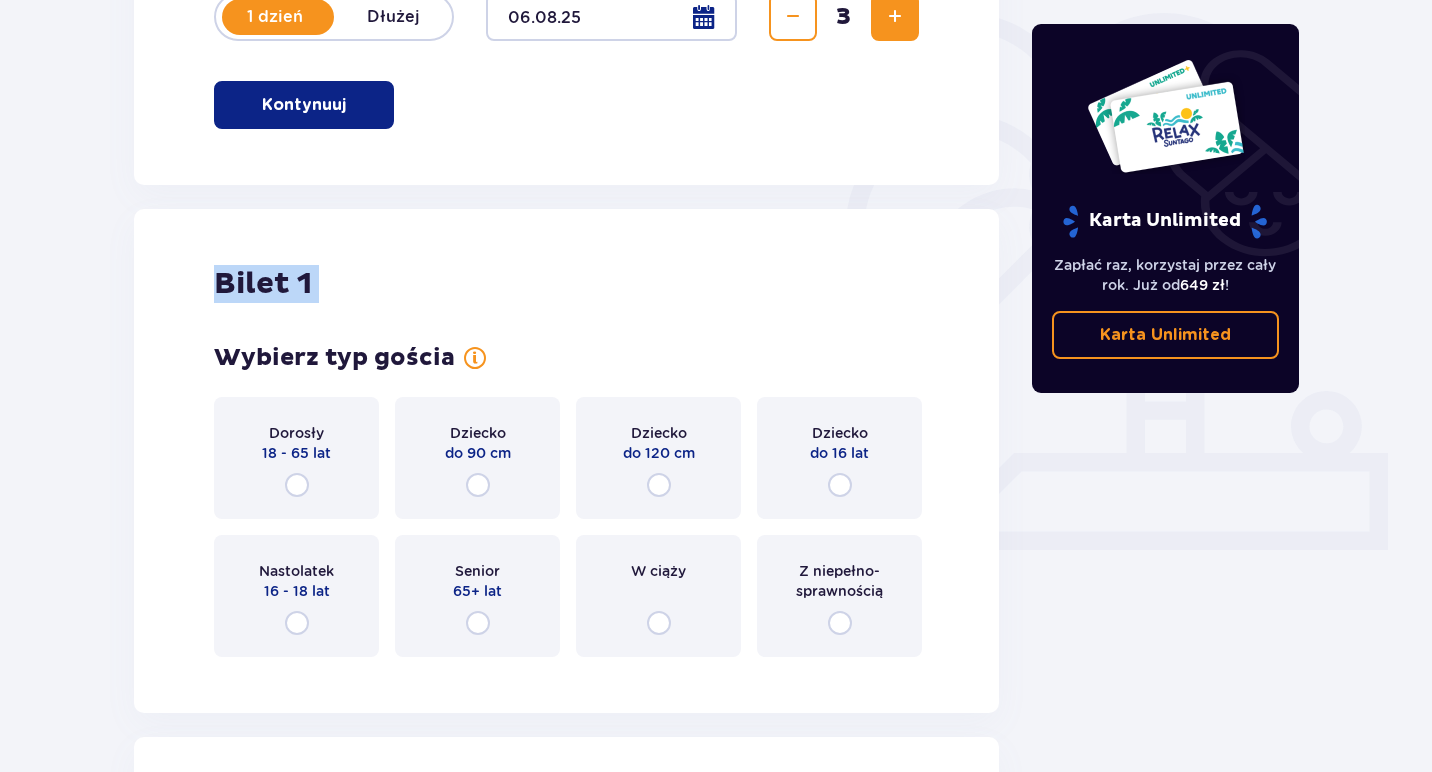 click on "Bilet   1 Wybierz typ gościa Dorosły 18 - 65 lat Dziecko do 90 cm Dziecko do 120 cm Dziecko do 16 lat Nastolatek 16 - 18 lat Senior 65+ lat W ciąży Z niepełno­sprawnością" at bounding box center (566, 461) 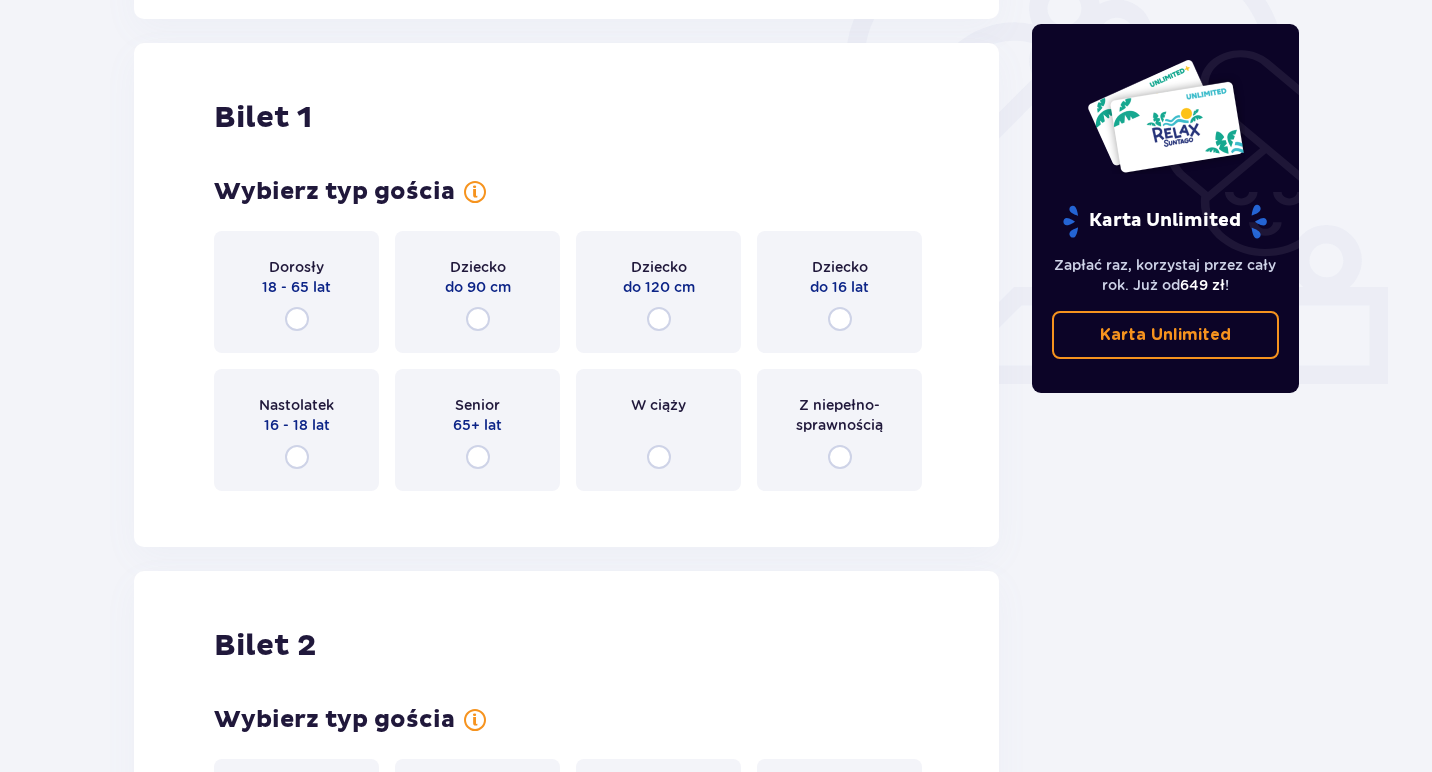 click on "Bilet   1 Wybierz typ gościa Dorosły 18 - 65 lat Dziecko do 90 cm Dziecko do 120 cm Dziecko do 16 lat Nastolatek 16 - 18 lat Senior 65+ lat W ciąży Z niepełno­sprawnością" at bounding box center (566, 295) 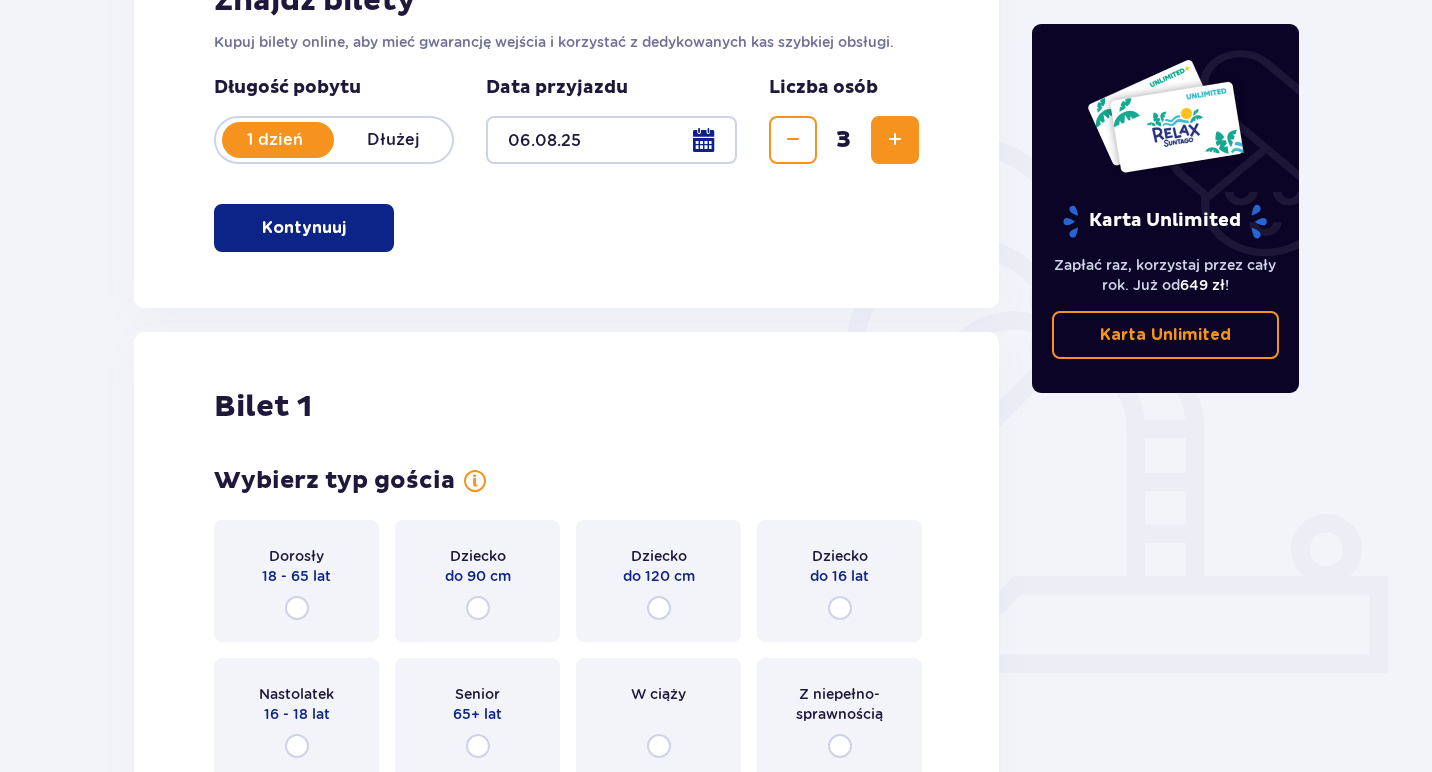 scroll, scrollTop: 300, scrollLeft: 0, axis: vertical 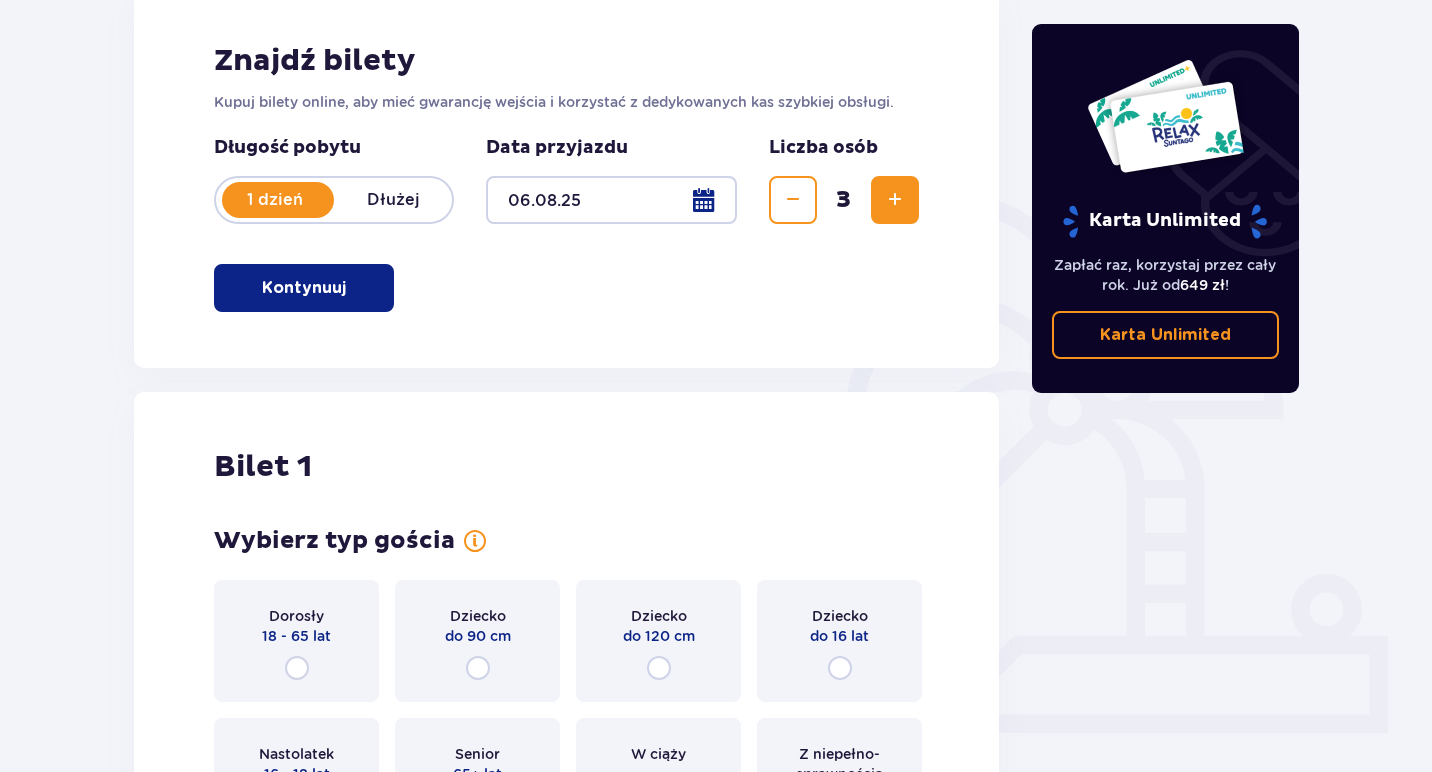 click at bounding box center [895, 200] 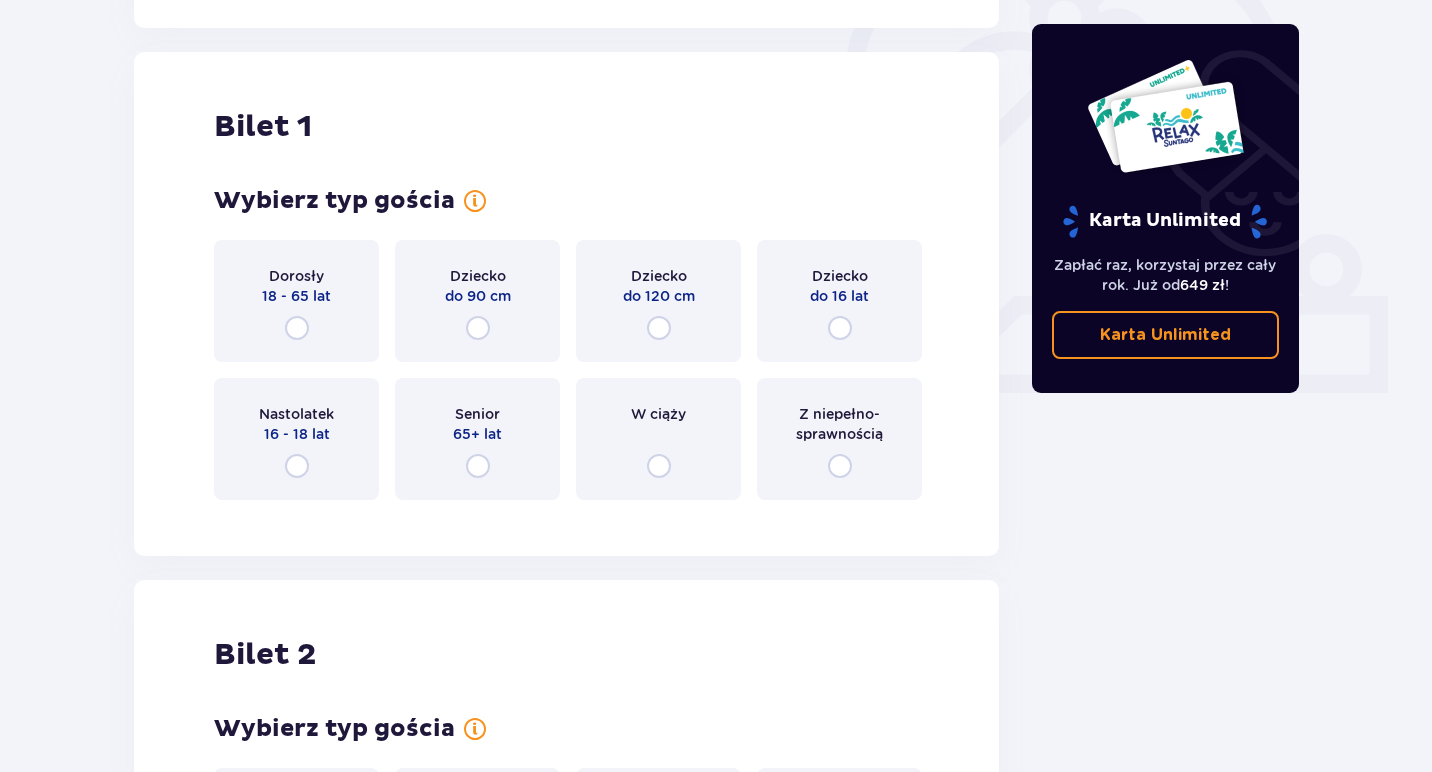 scroll, scrollTop: 668, scrollLeft: 0, axis: vertical 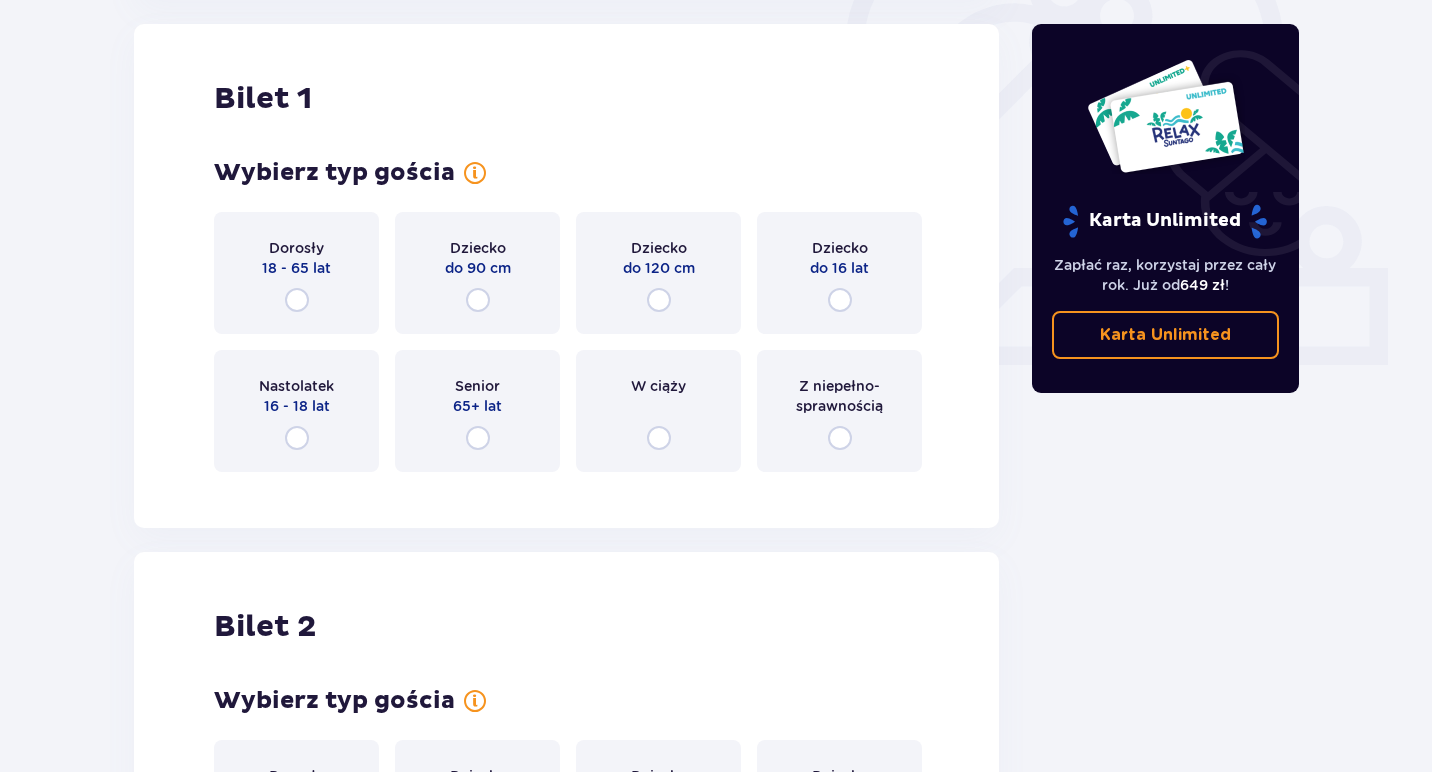click at bounding box center (297, 300) 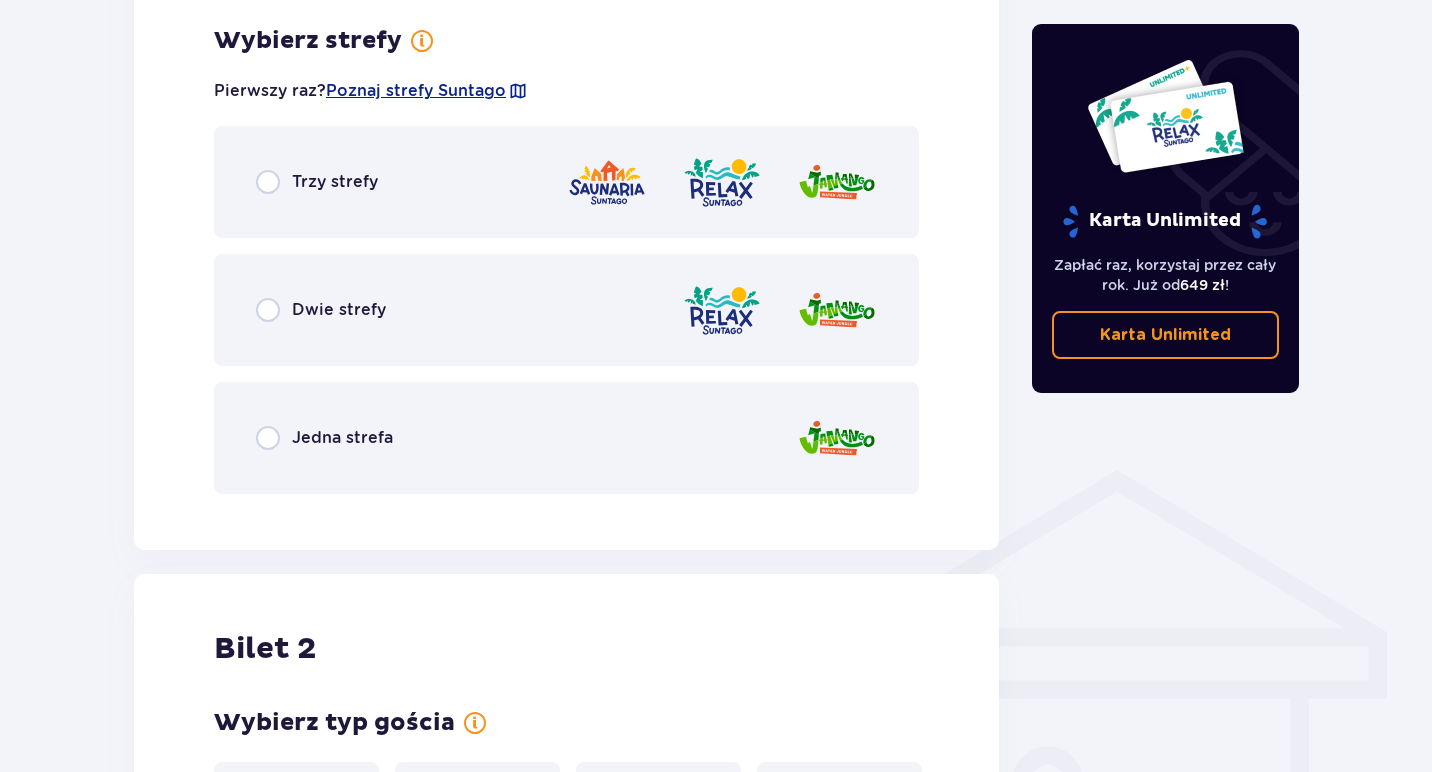 scroll, scrollTop: 1156, scrollLeft: 0, axis: vertical 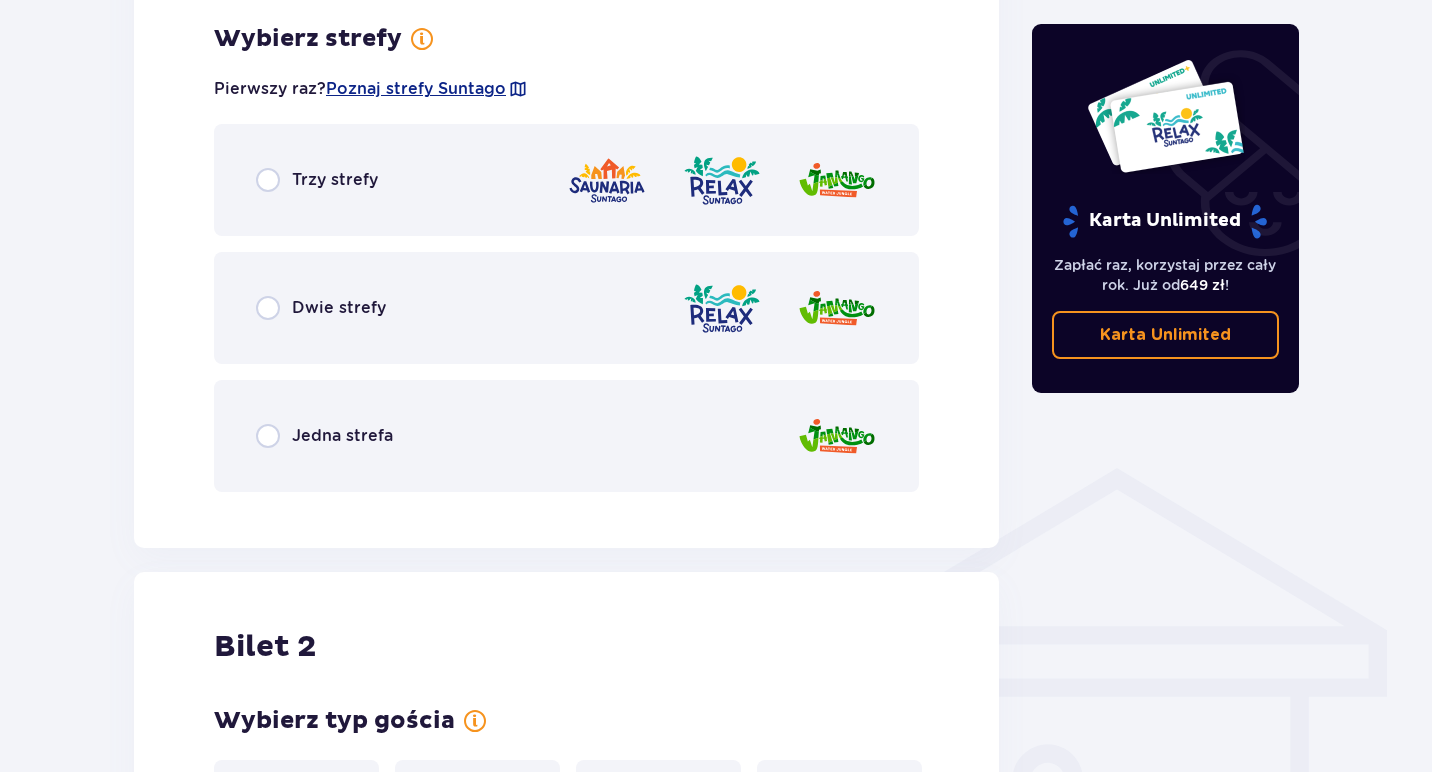 click at bounding box center [268, 436] 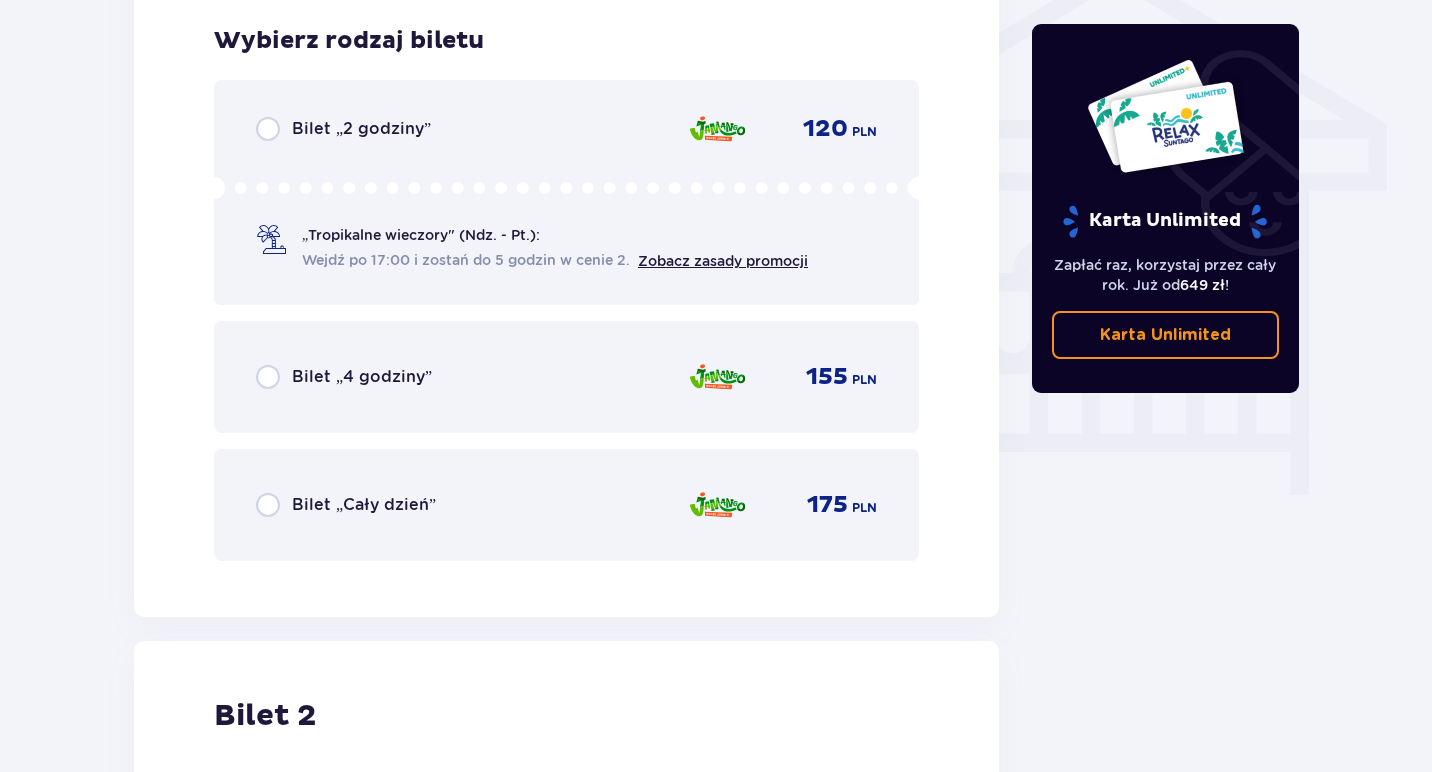 scroll, scrollTop: 1661, scrollLeft: 0, axis: vertical 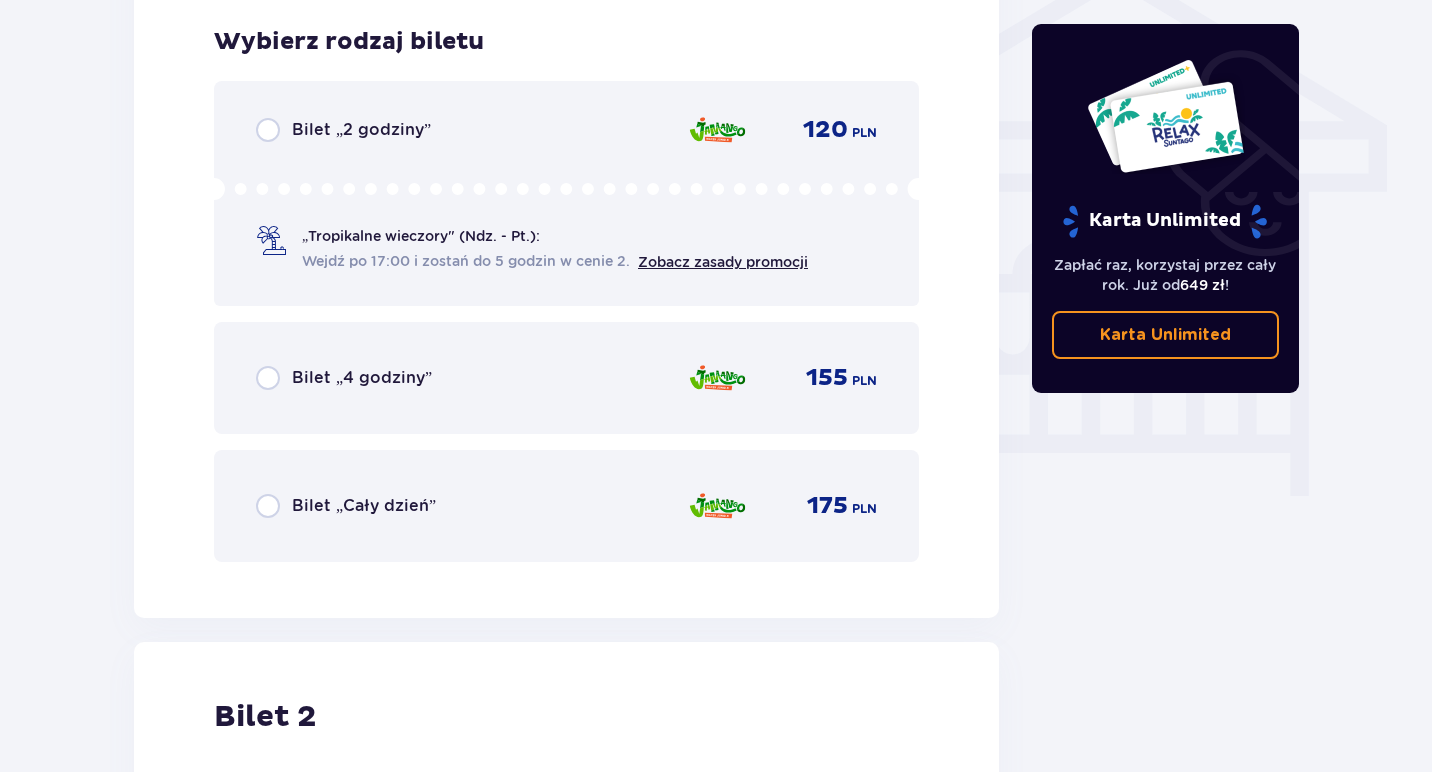 click at bounding box center [268, 378] 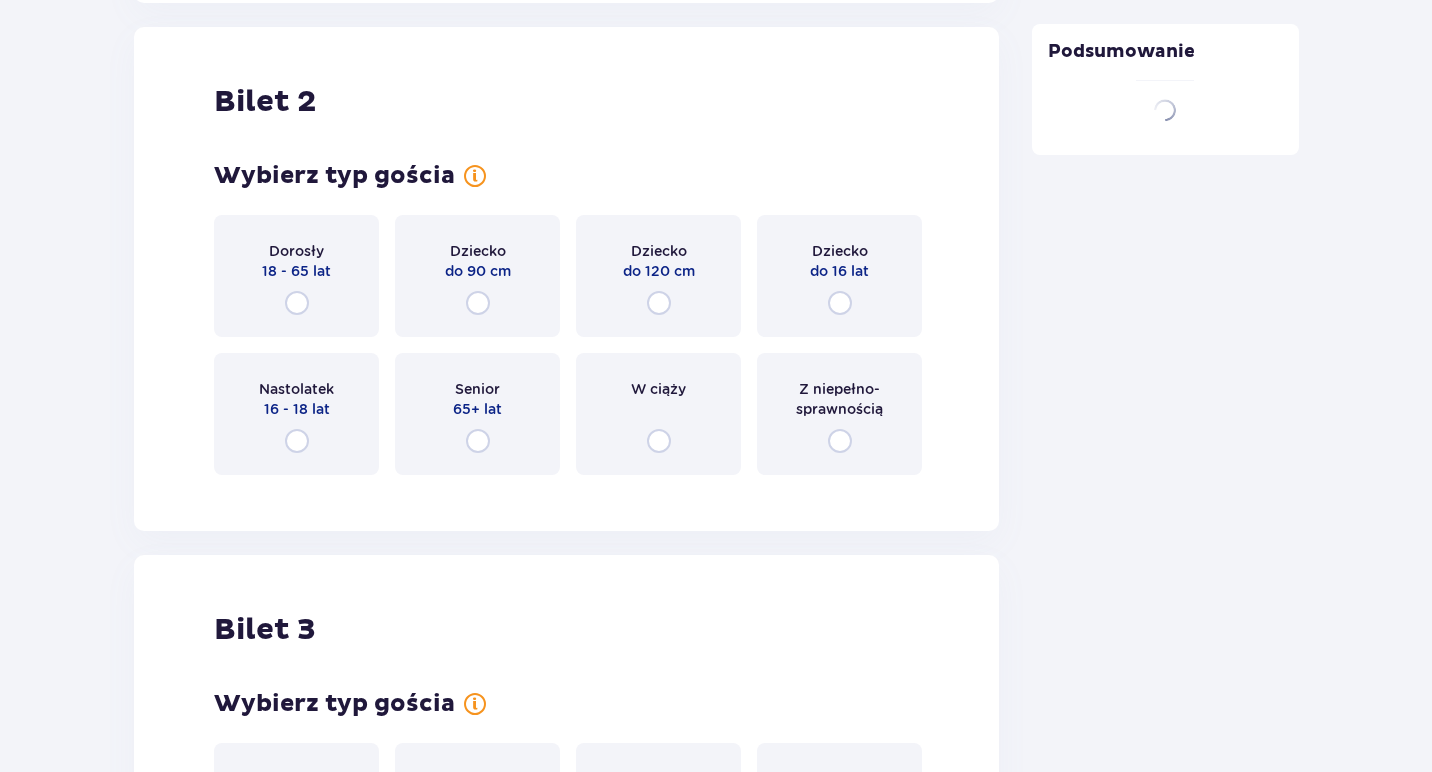 scroll, scrollTop: 2279, scrollLeft: 0, axis: vertical 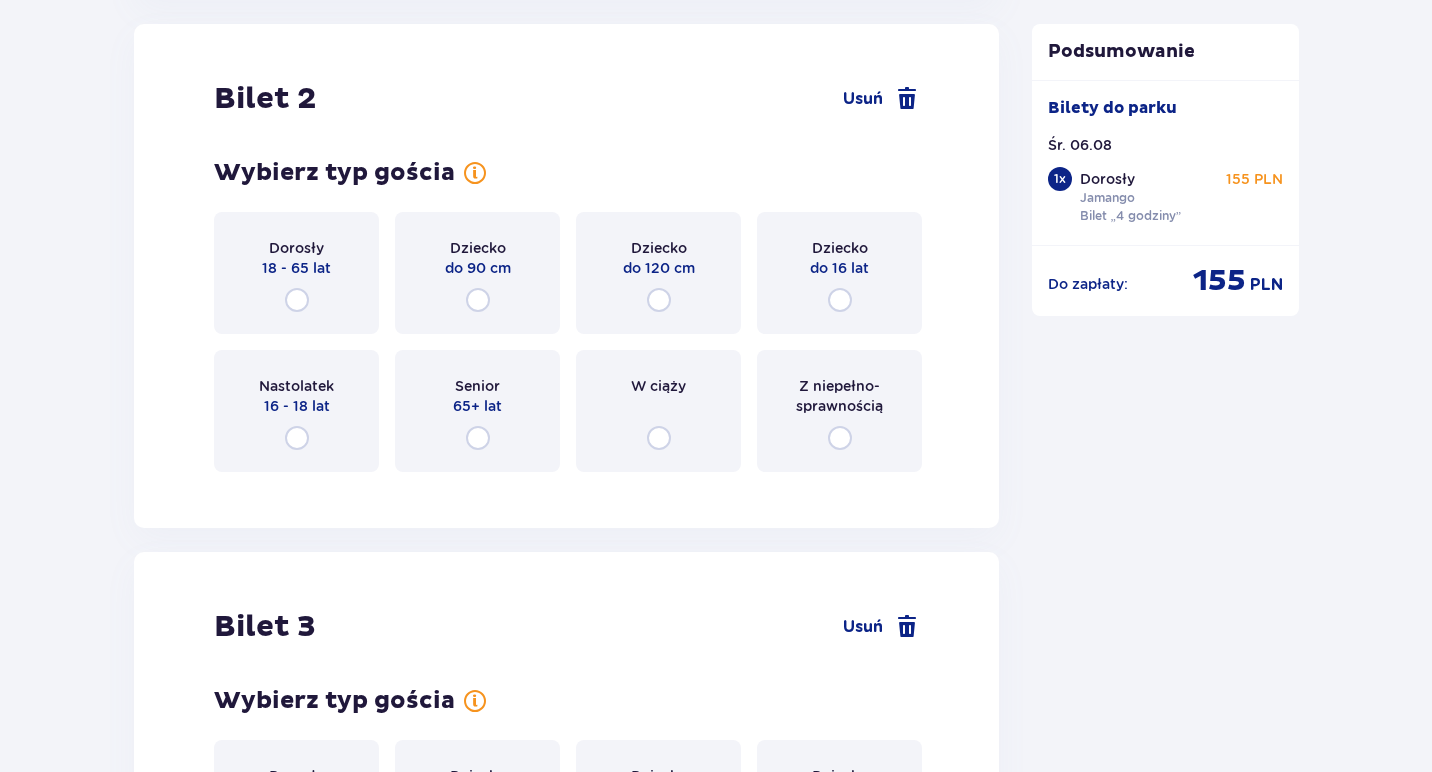 click at bounding box center (297, 300) 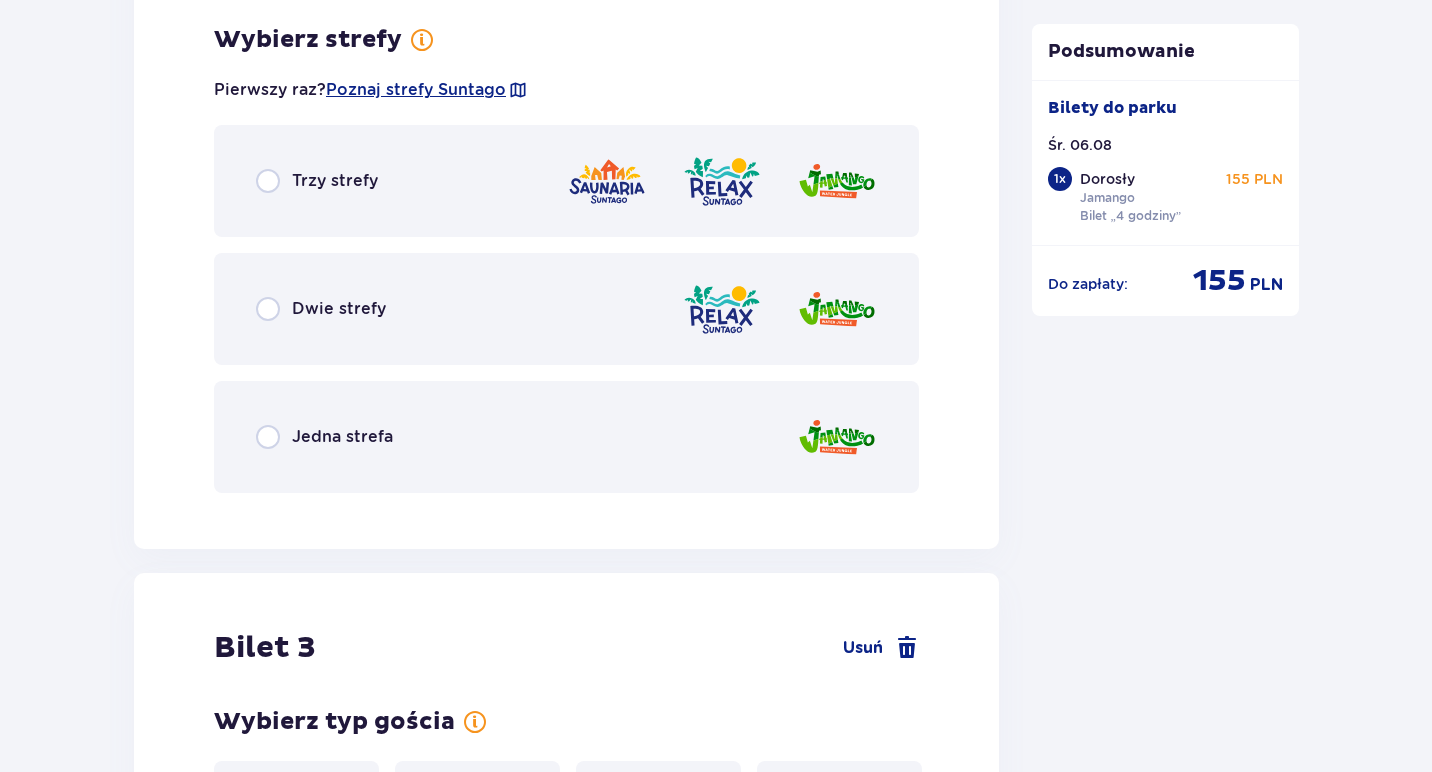 scroll, scrollTop: 2767, scrollLeft: 0, axis: vertical 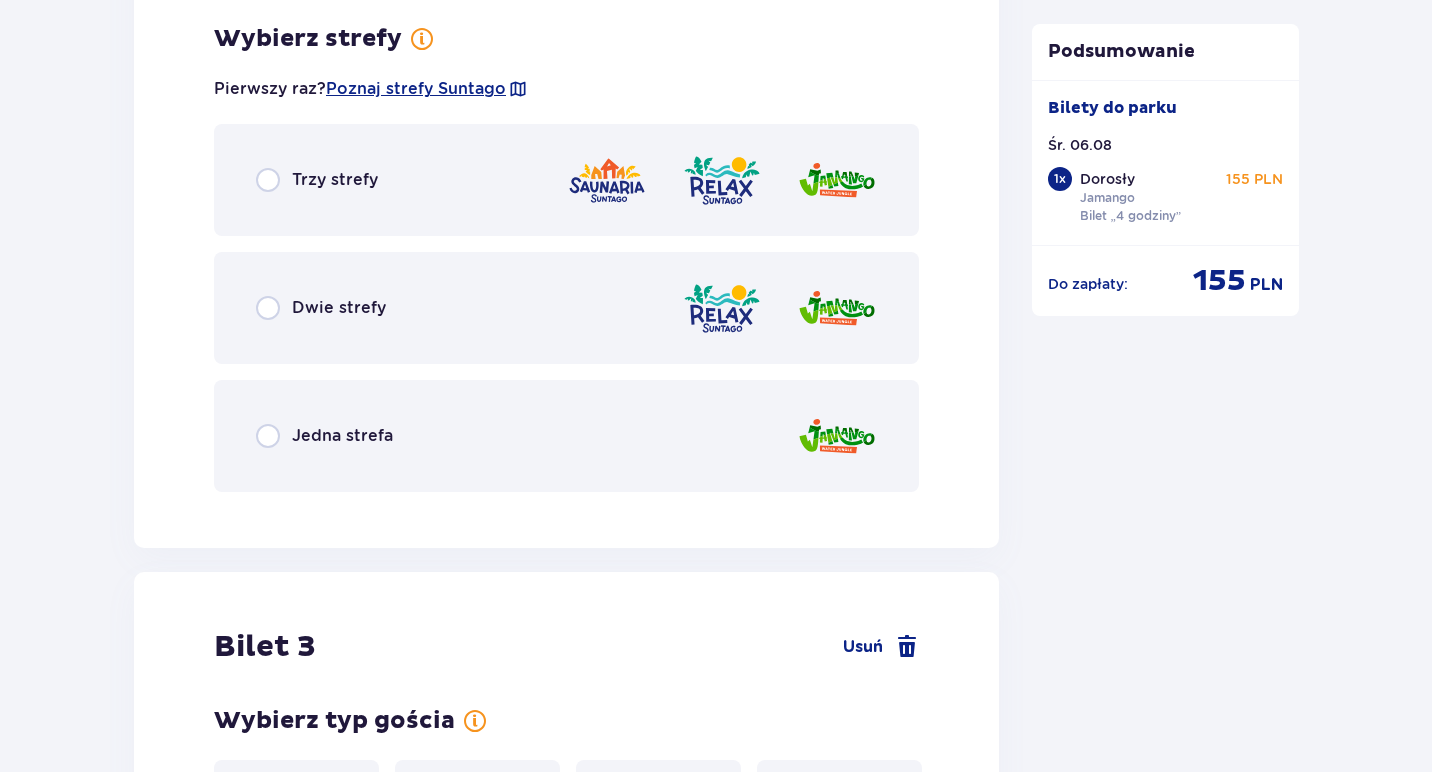 click at bounding box center (268, 436) 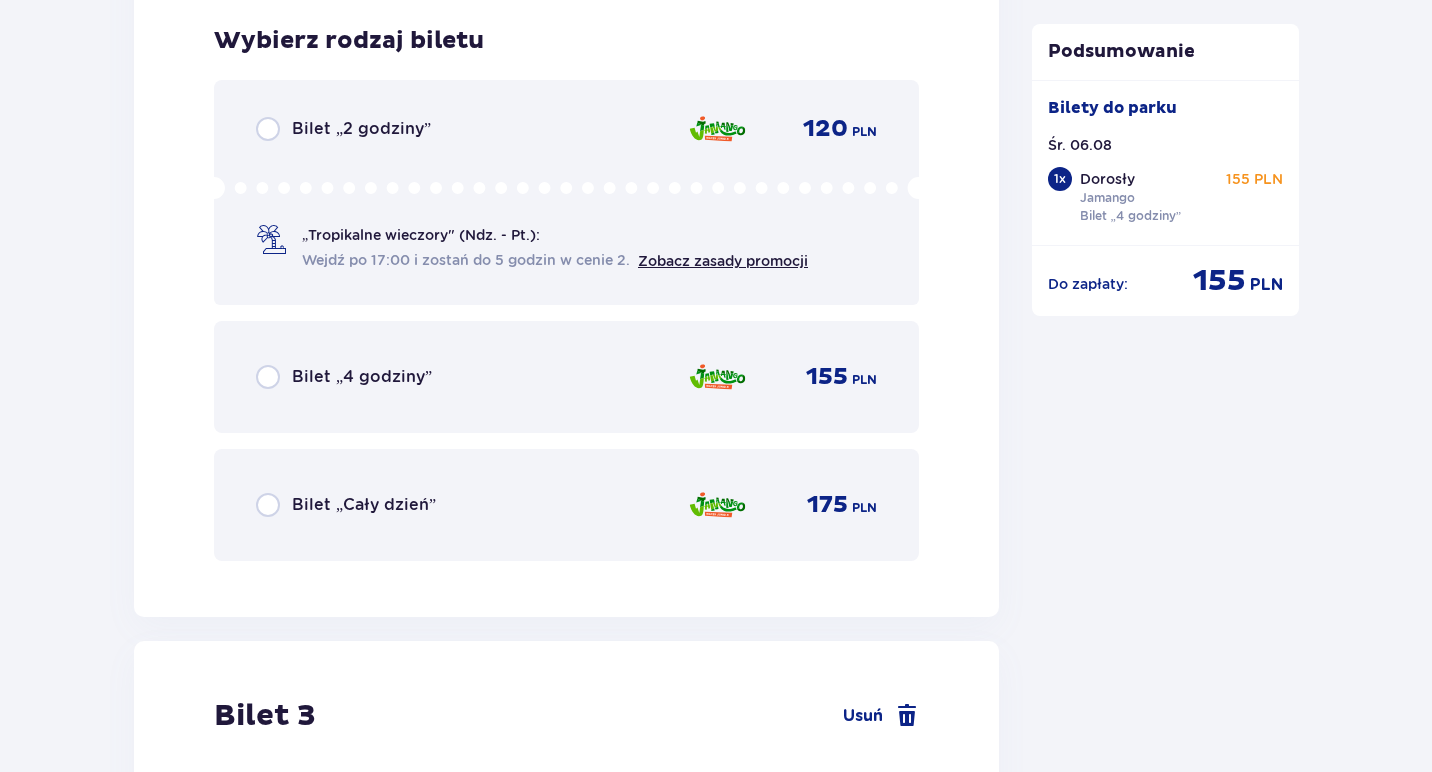 scroll, scrollTop: 3275, scrollLeft: 0, axis: vertical 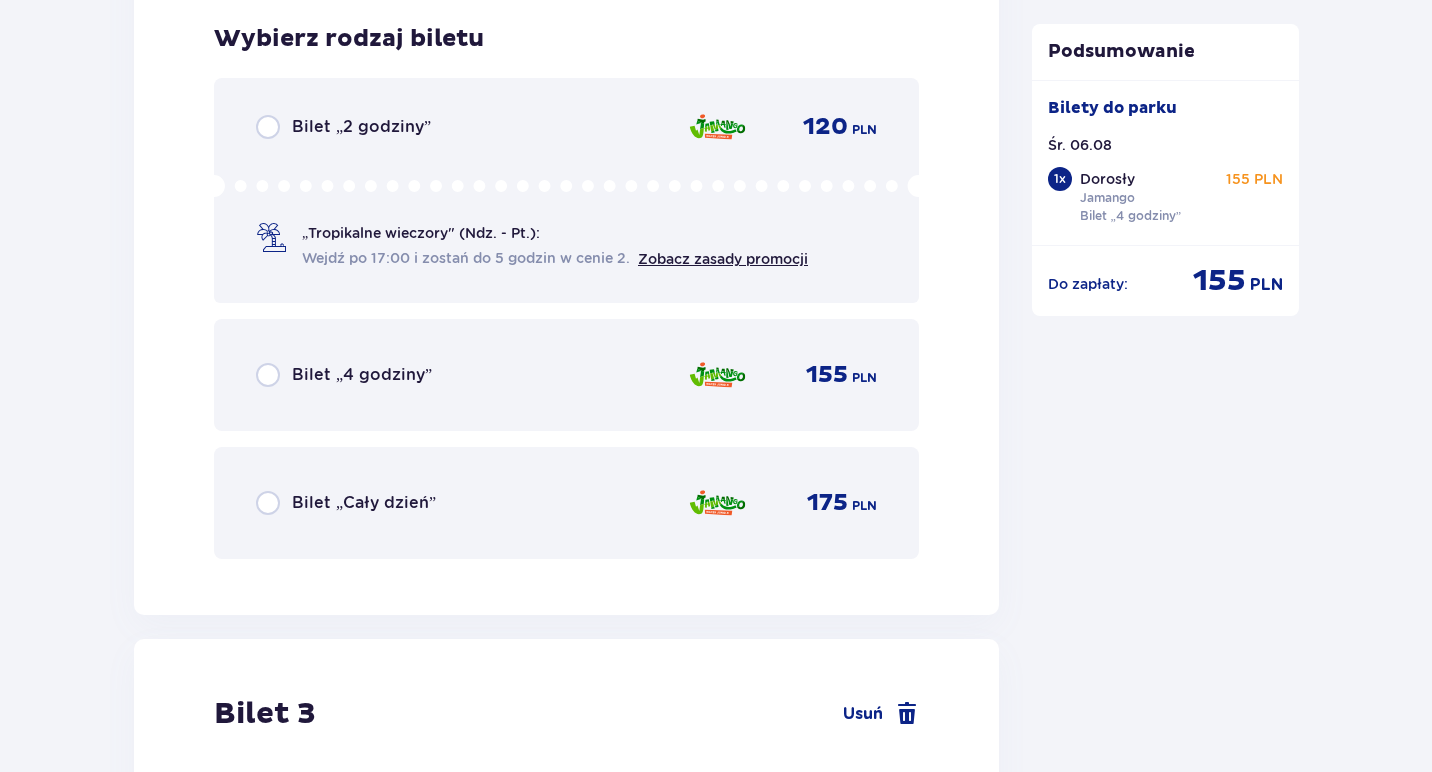 click on "Bilet „4 godziny”   155 PLN" at bounding box center (566, 375) 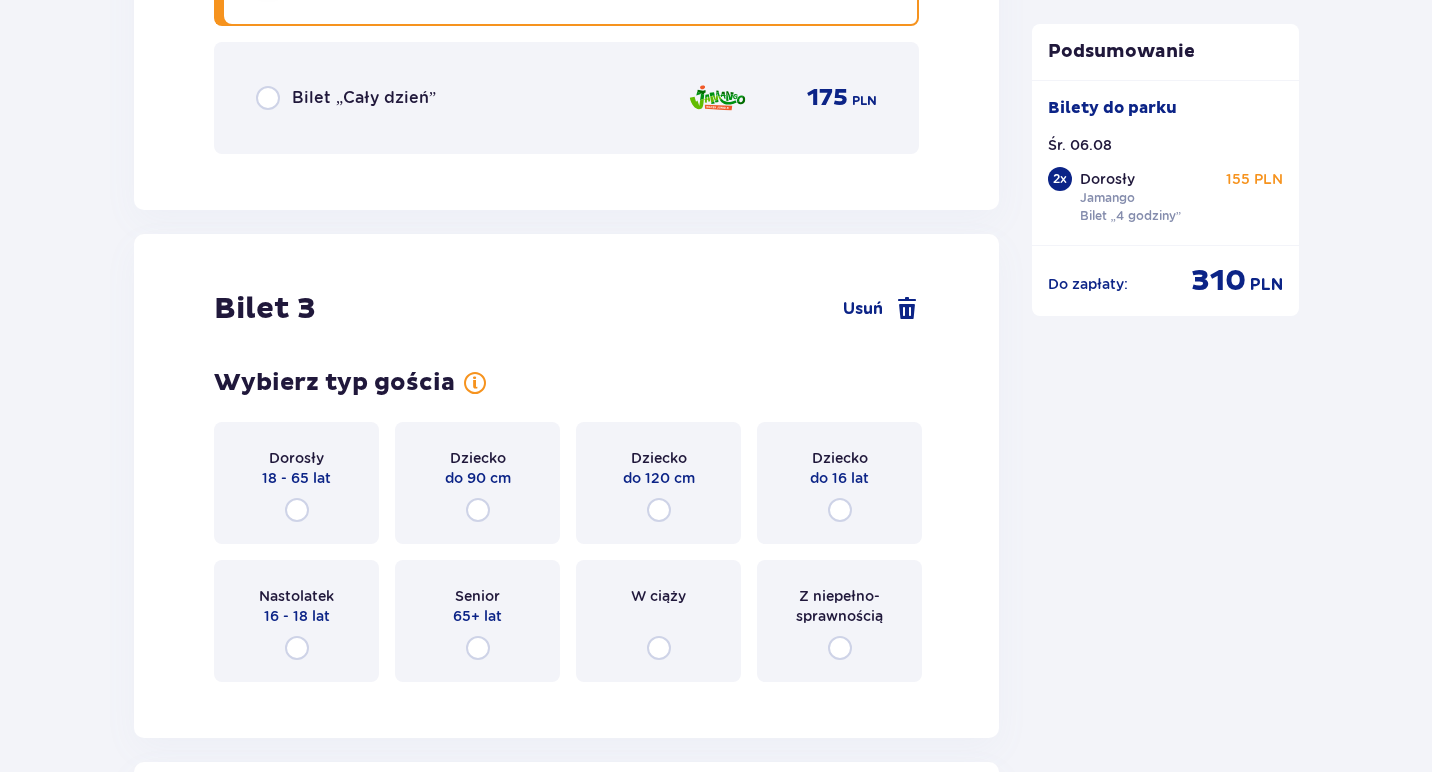 scroll, scrollTop: 3920, scrollLeft: 0, axis: vertical 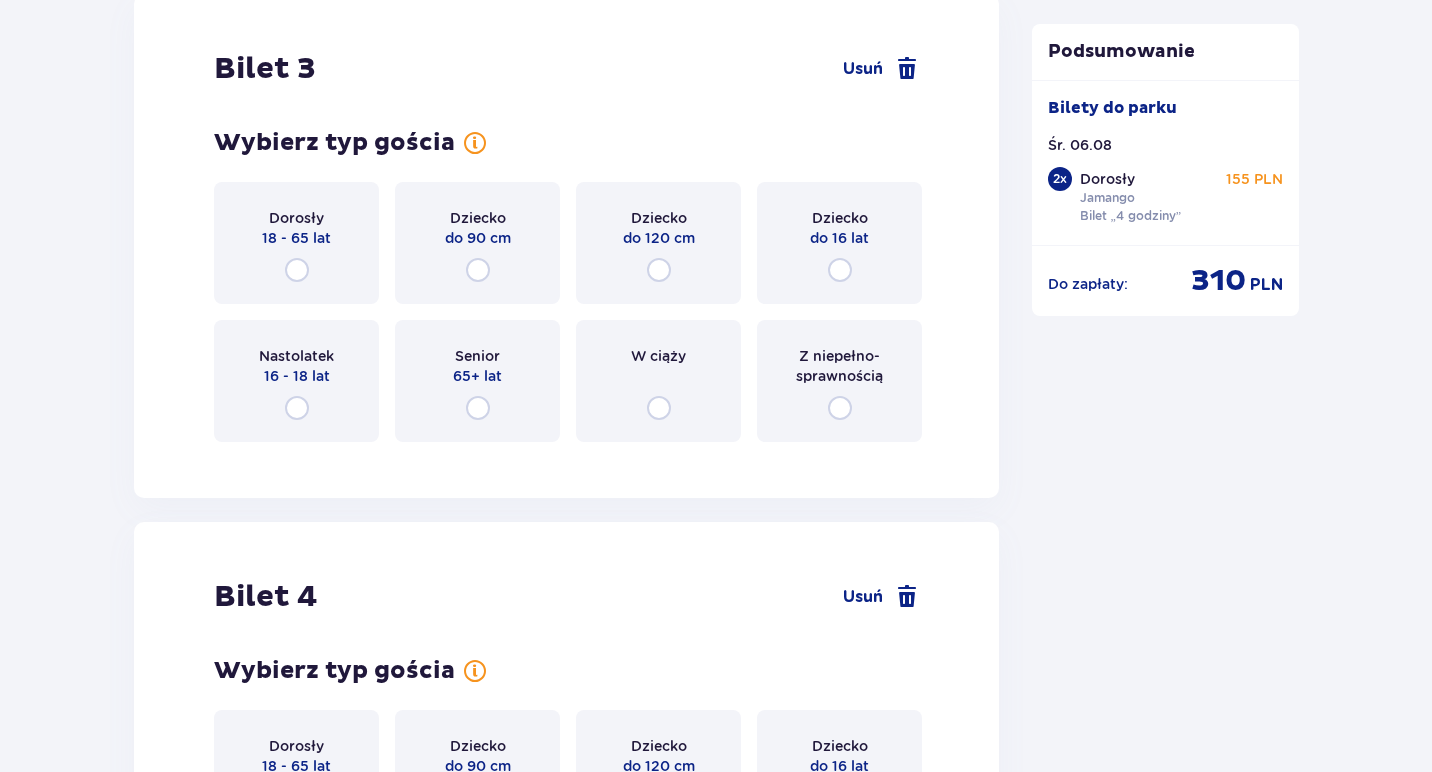 click on "Dziecko do 90 cm" at bounding box center (477, 243) 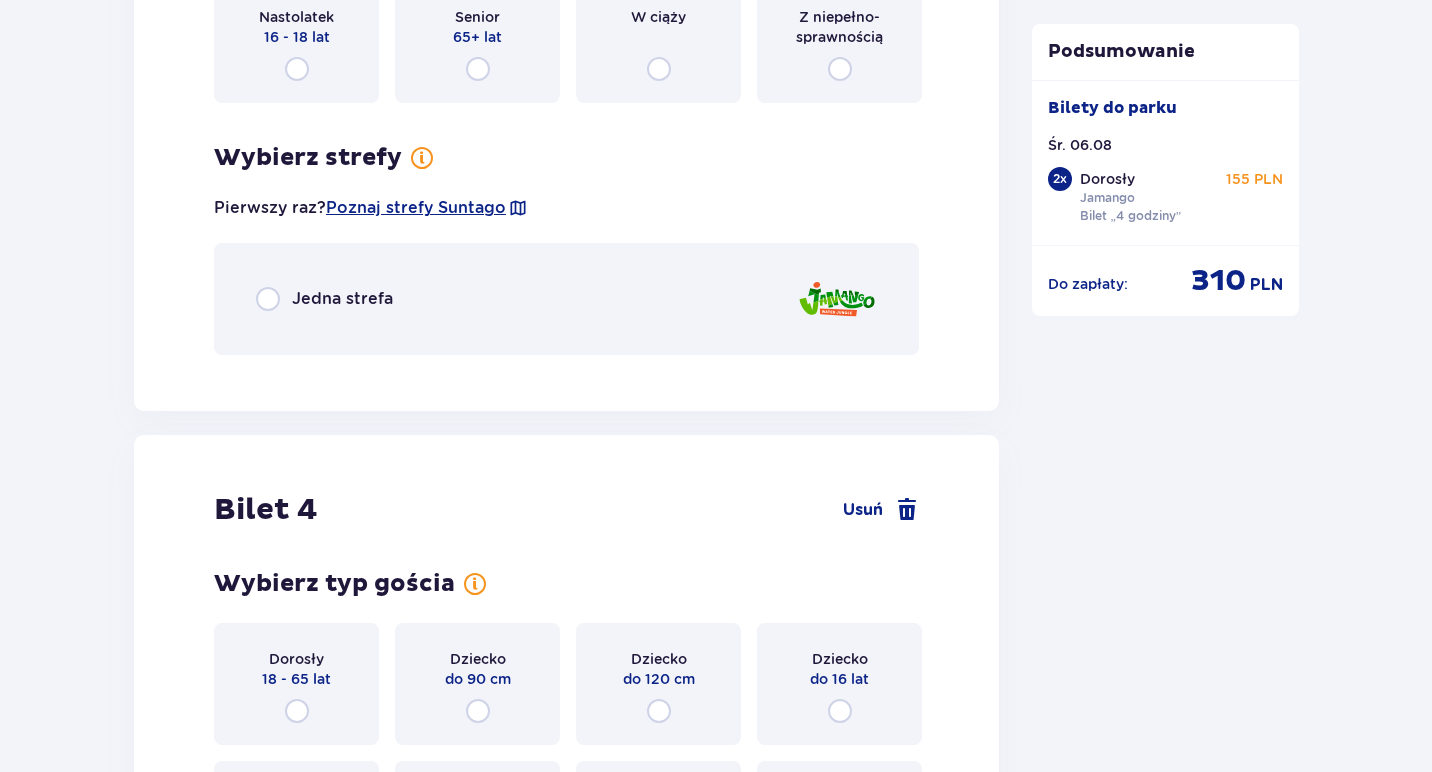 scroll, scrollTop: 4250, scrollLeft: 0, axis: vertical 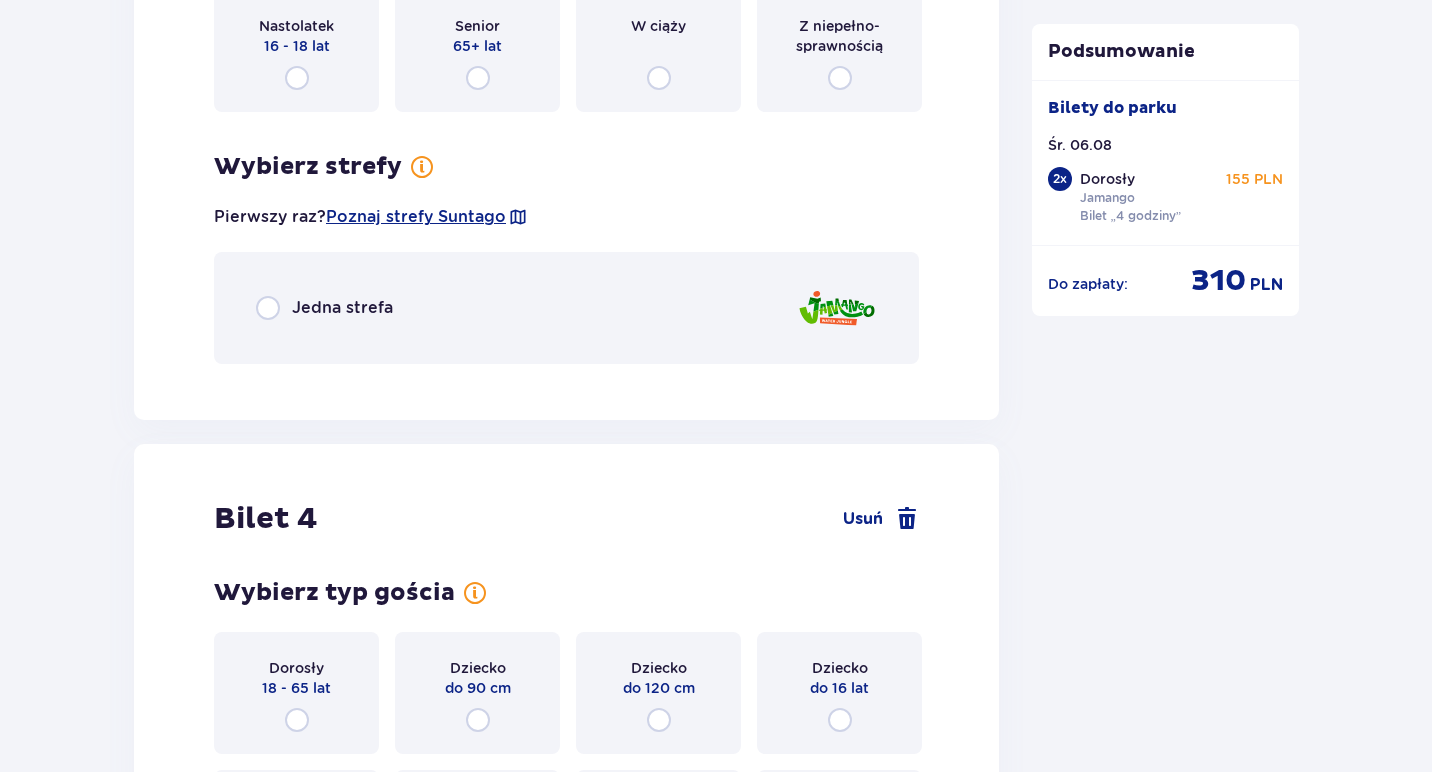 click on "Jedna strefa" at bounding box center [342, 308] 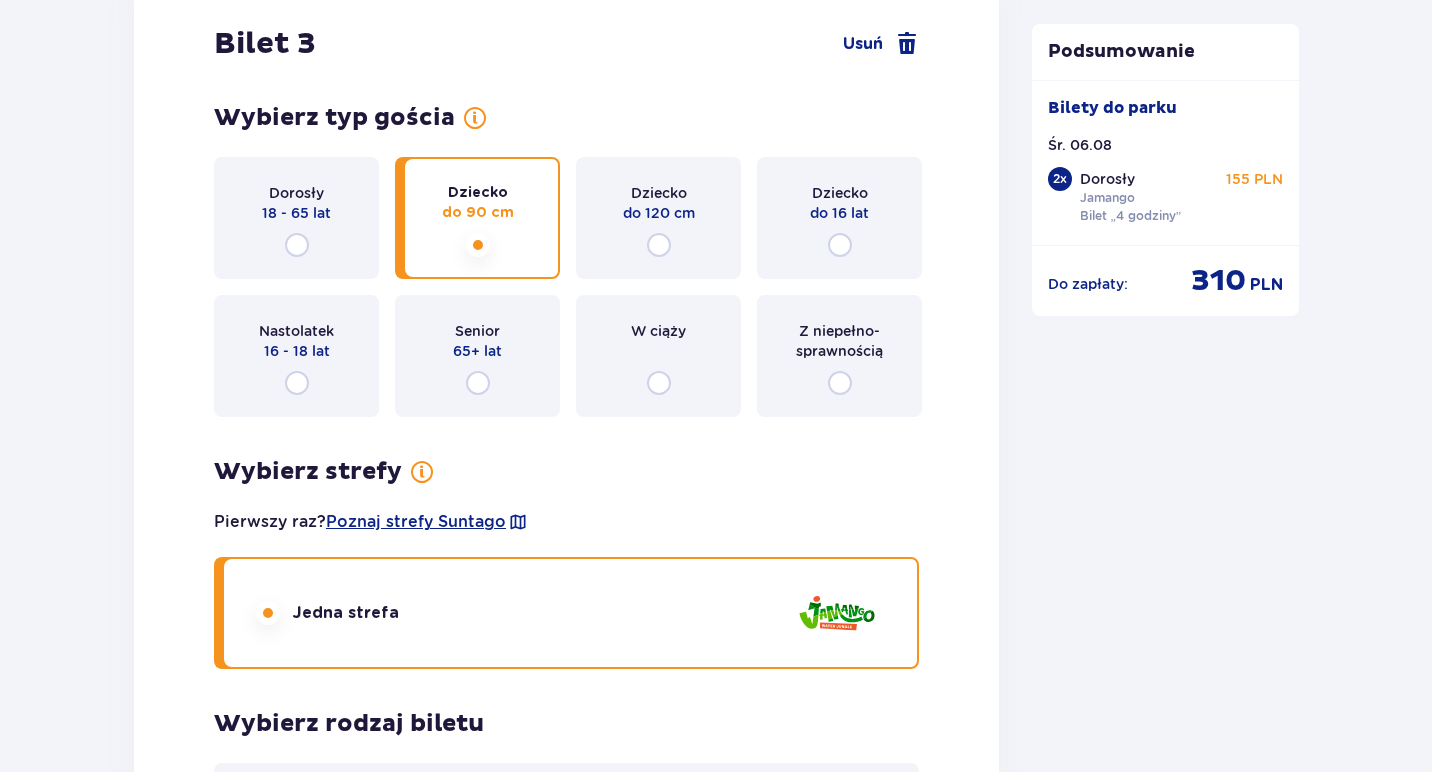 click on "Dziecko do 120 cm" at bounding box center (658, 218) 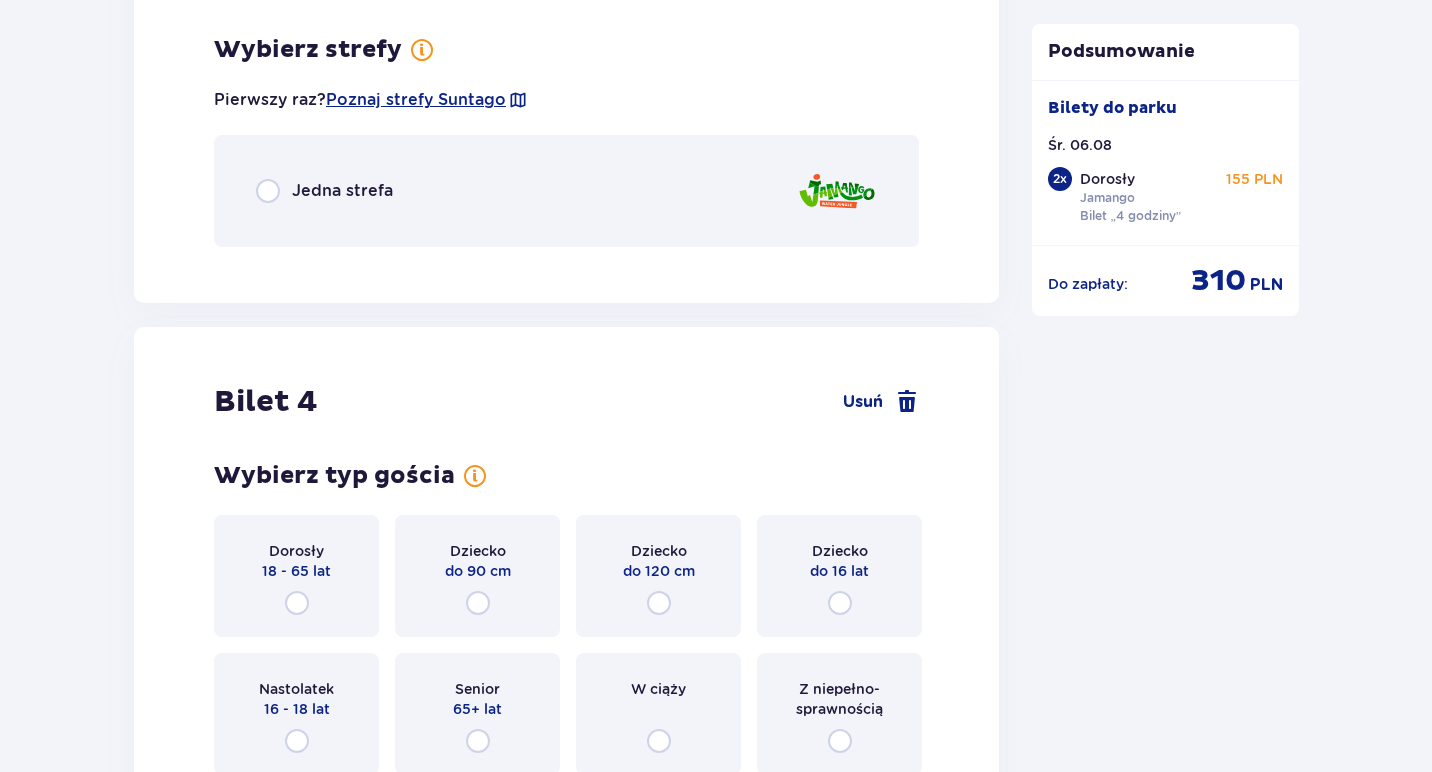 scroll, scrollTop: 4378, scrollLeft: 0, axis: vertical 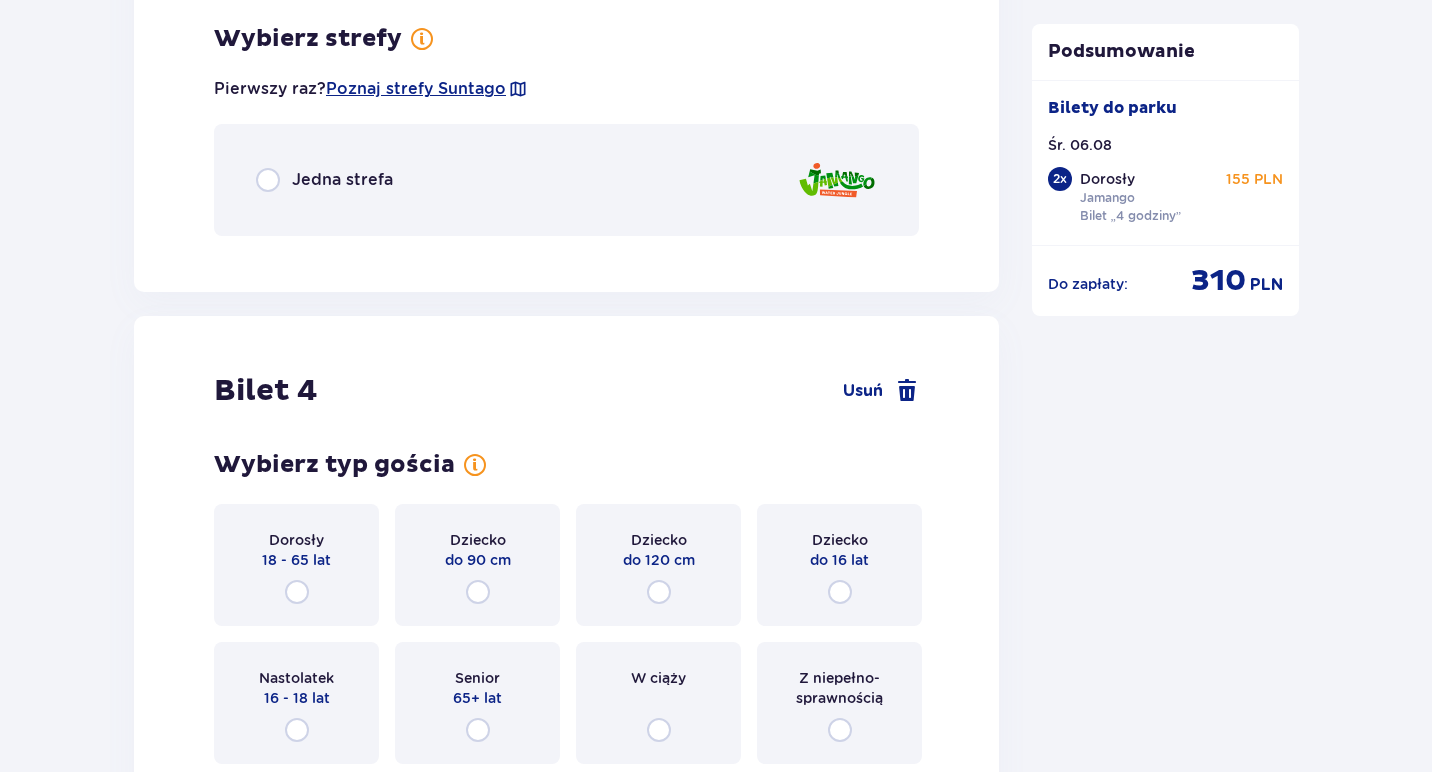 click on "Jedna strefa" at bounding box center (342, 180) 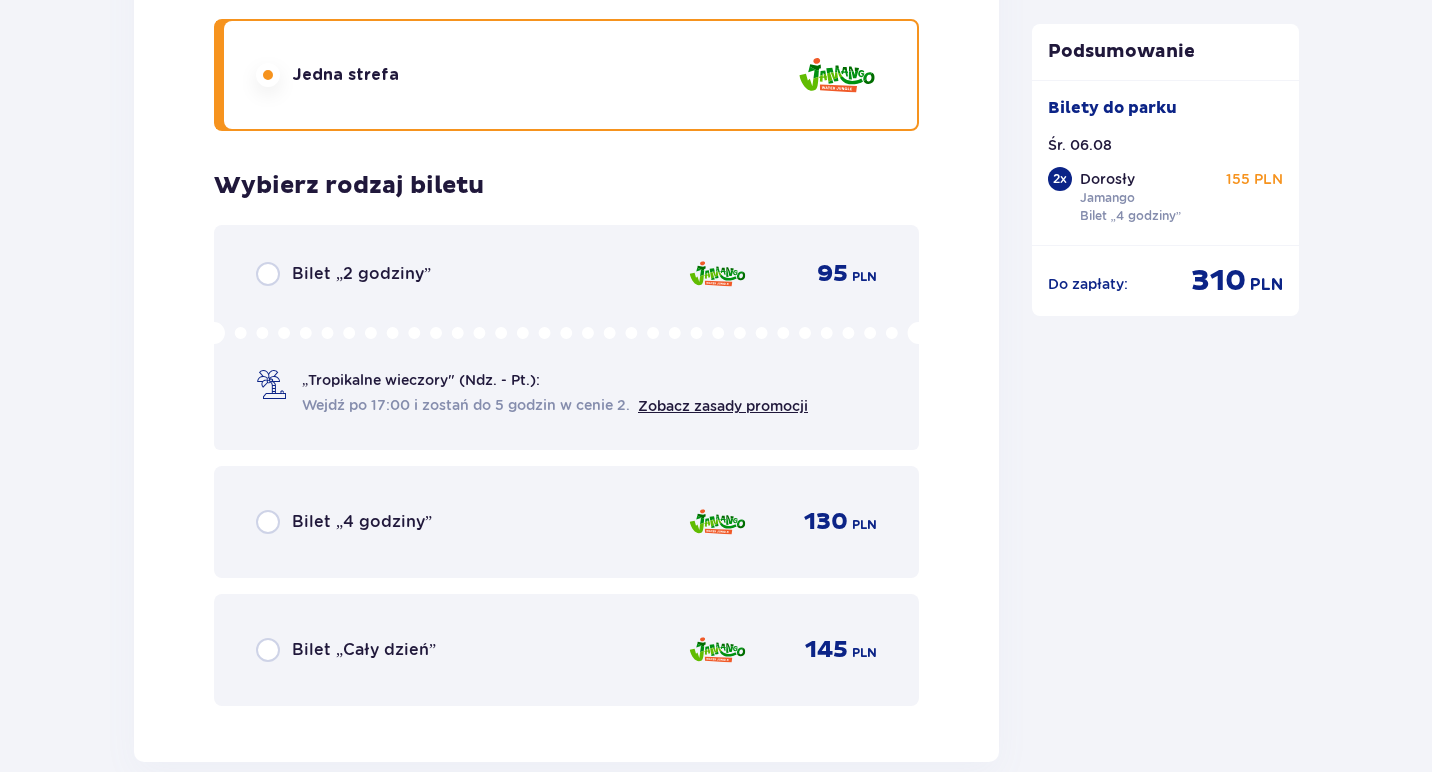 scroll, scrollTop: 4535, scrollLeft: 0, axis: vertical 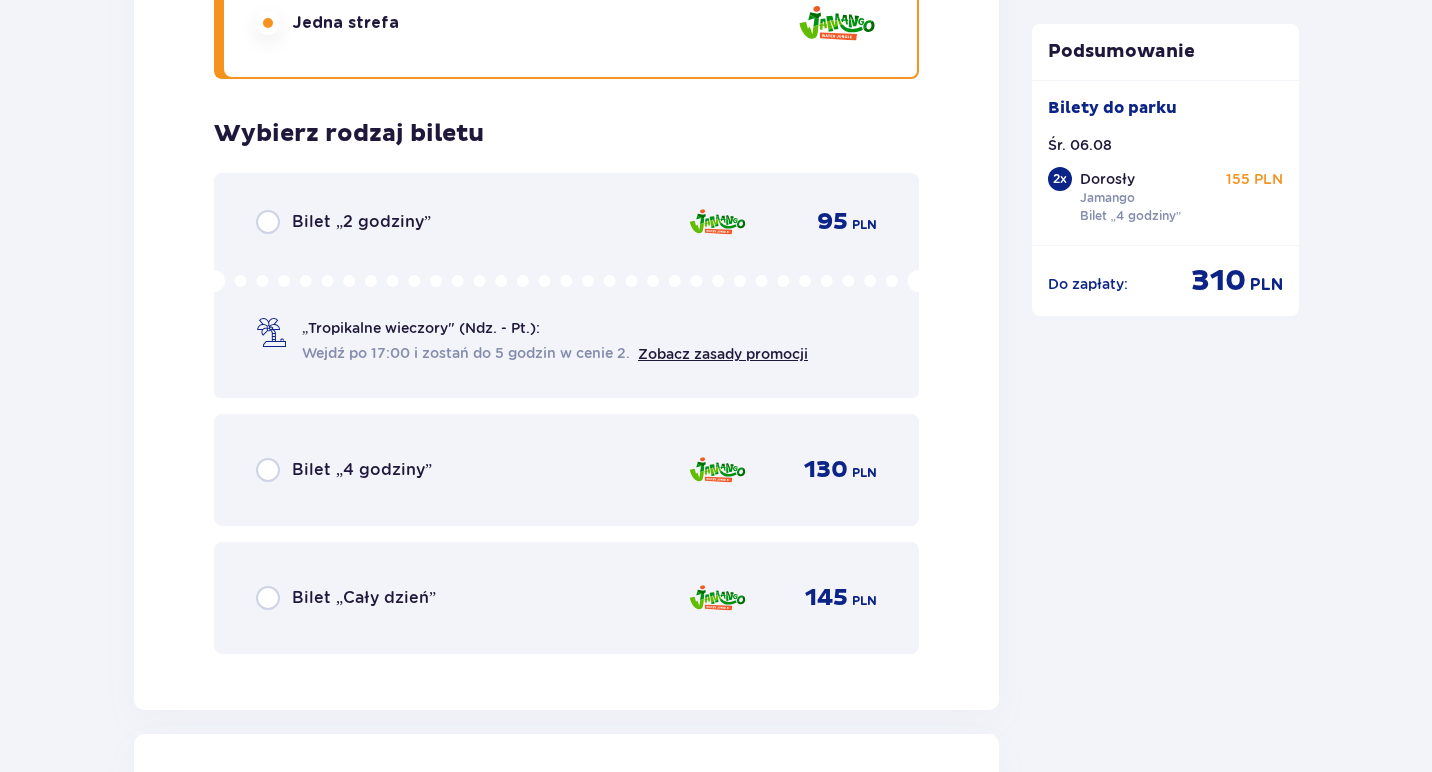 click on "Bilet „4 godziny”" at bounding box center [362, 470] 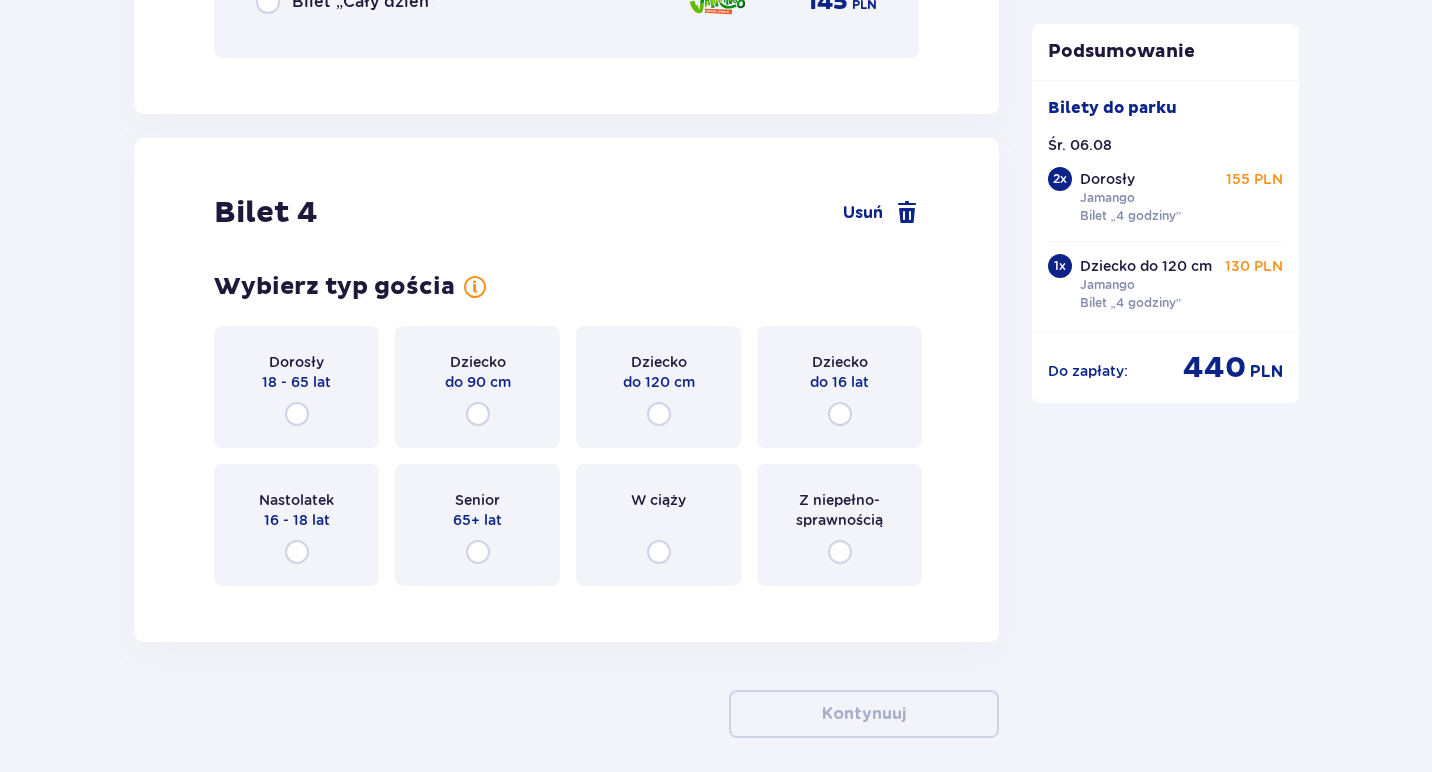 scroll, scrollTop: 5217, scrollLeft: 0, axis: vertical 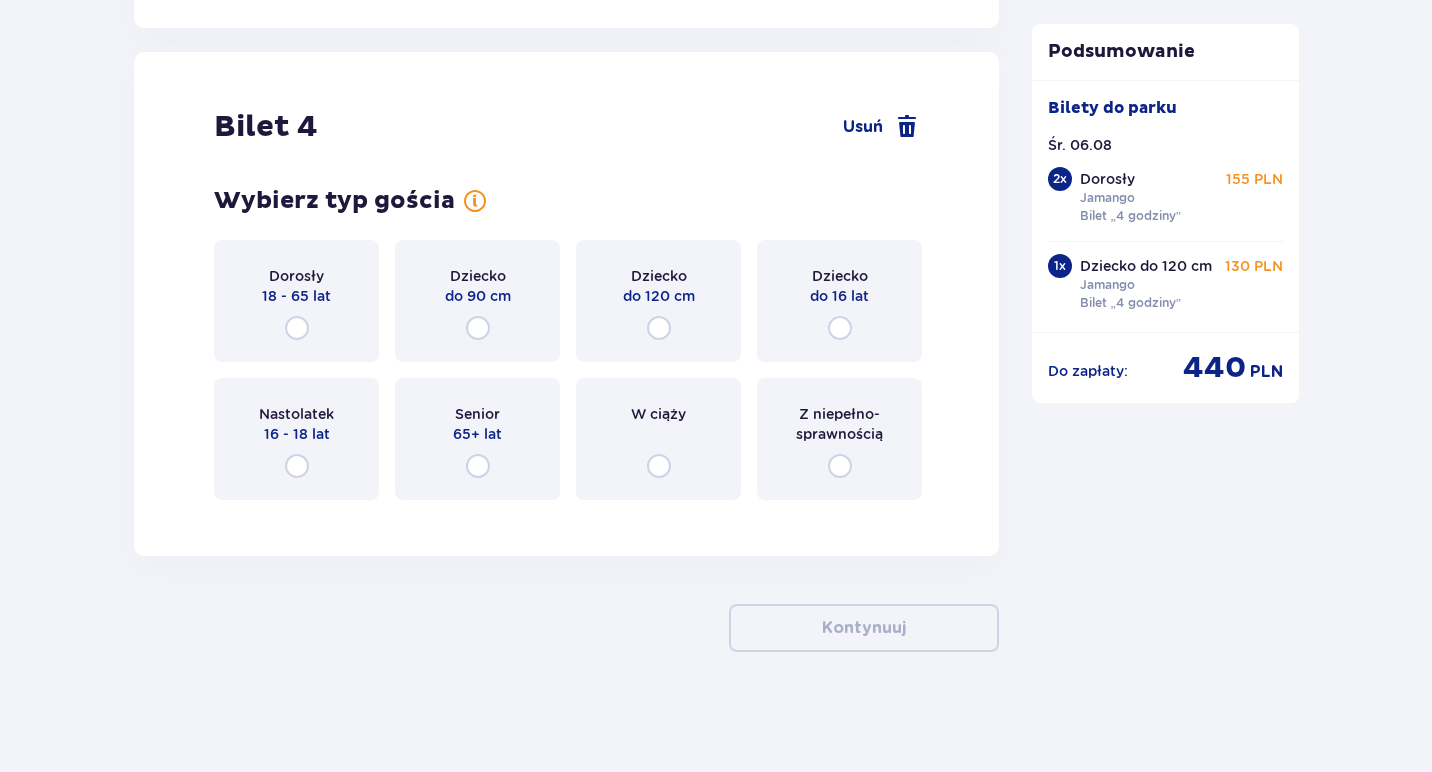 click on "Dziecko do 120 cm" at bounding box center [658, 301] 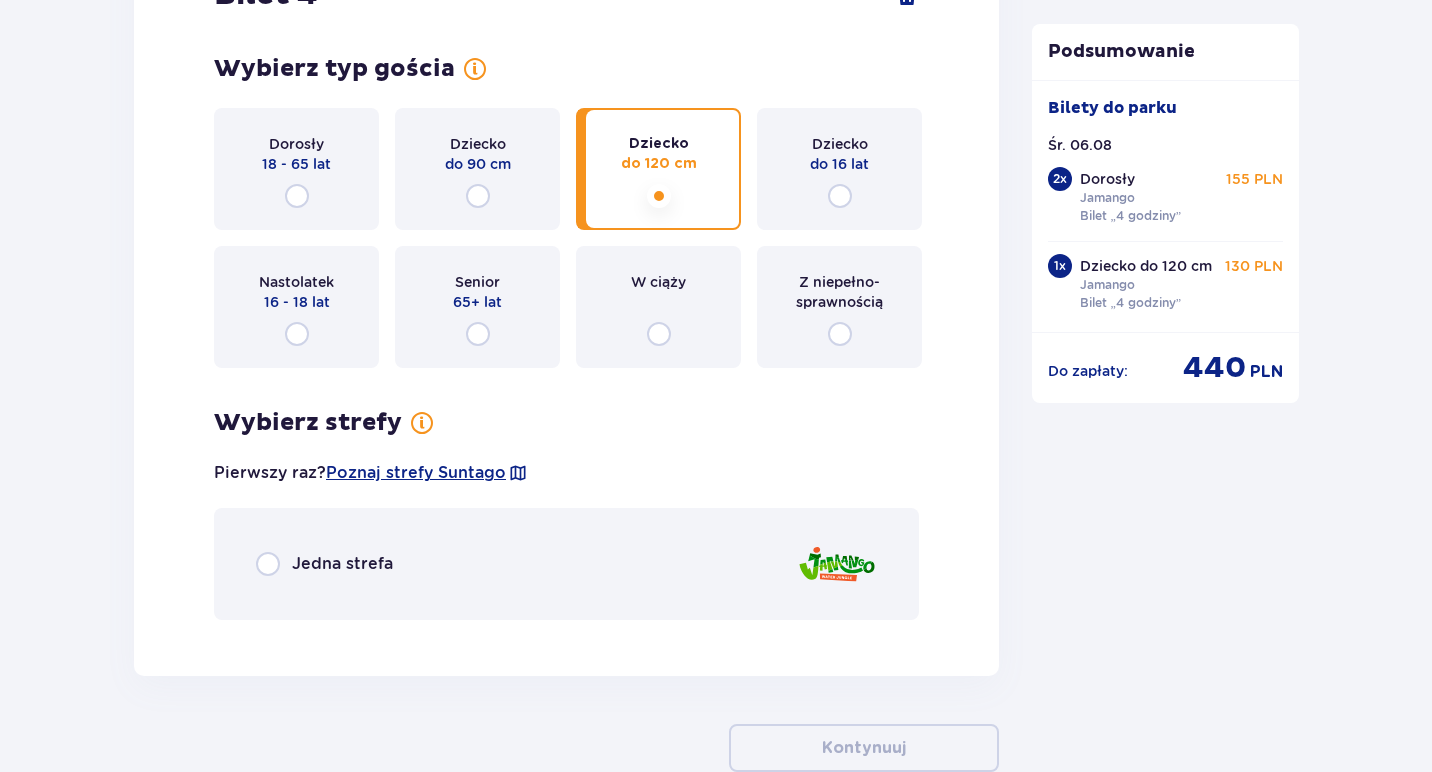 click on "W ciąży" at bounding box center [658, 307] 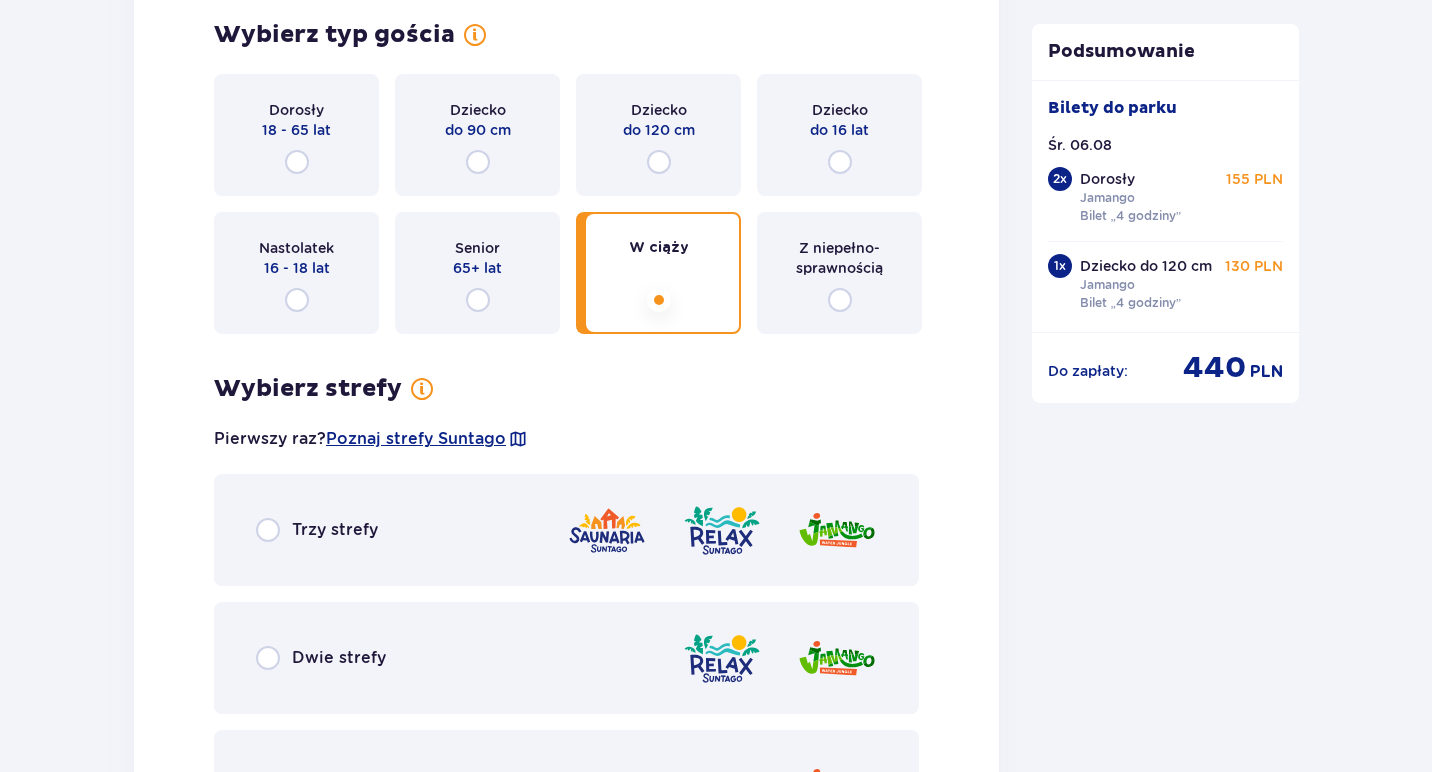 scroll, scrollTop: 5725, scrollLeft: 0, axis: vertical 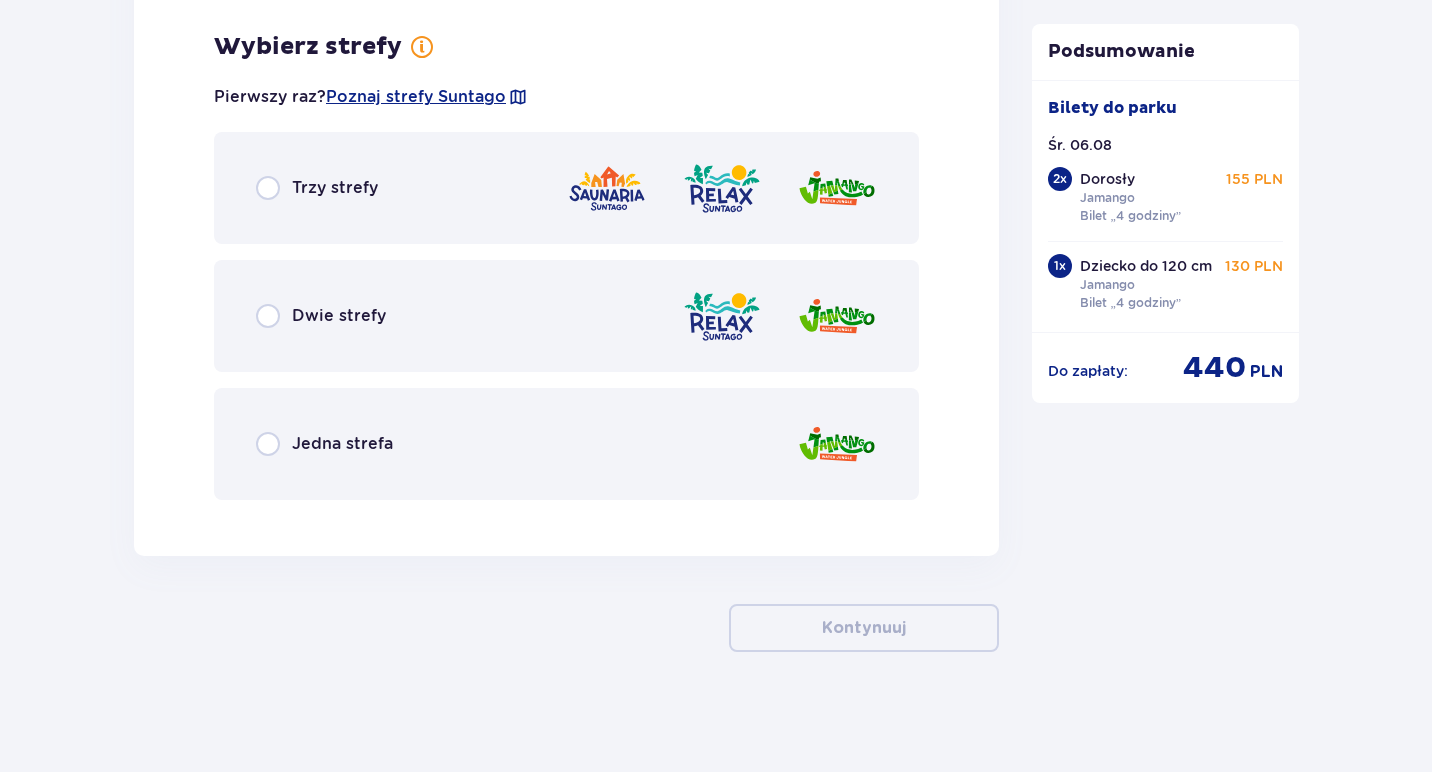 click on "Jedna strefa" at bounding box center (566, 444) 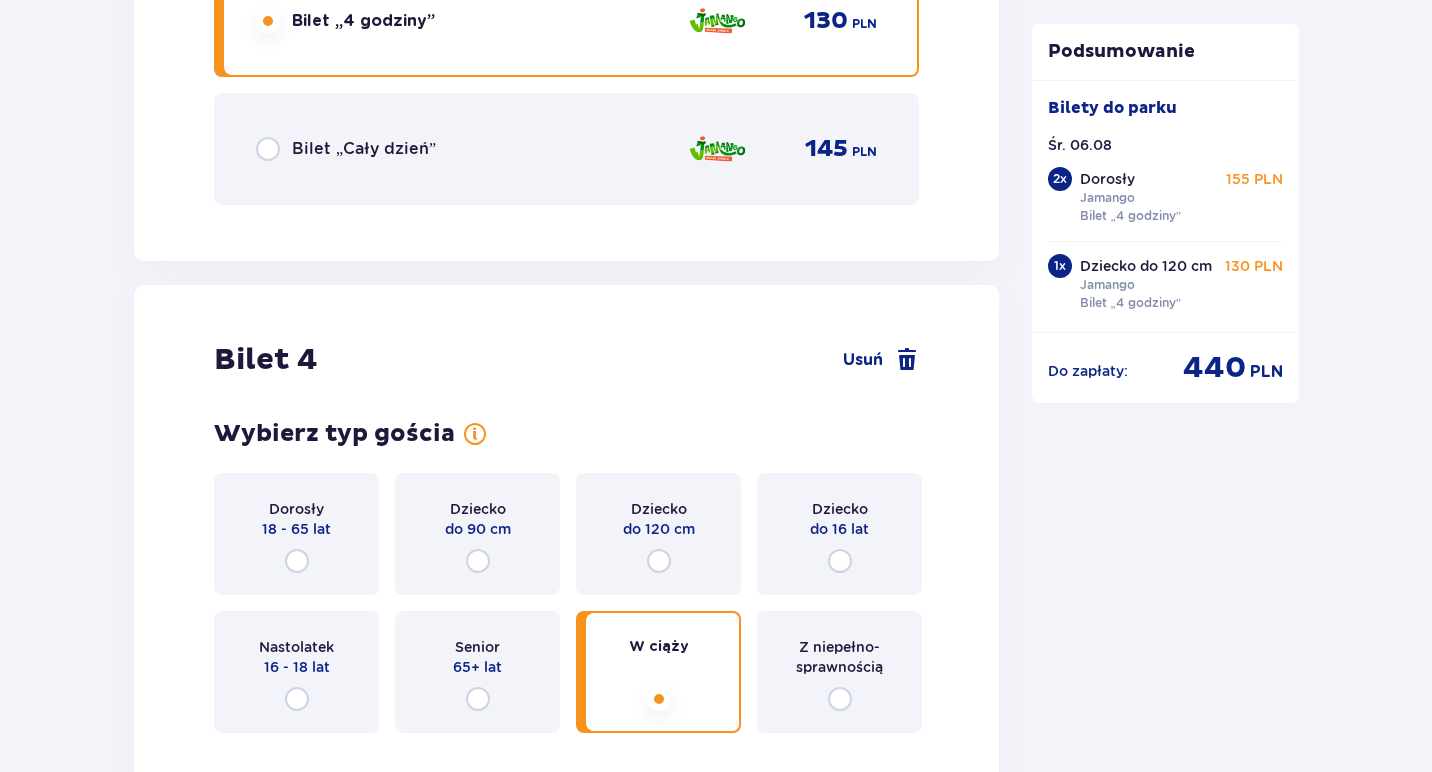 scroll, scrollTop: 5086, scrollLeft: 1, axis: both 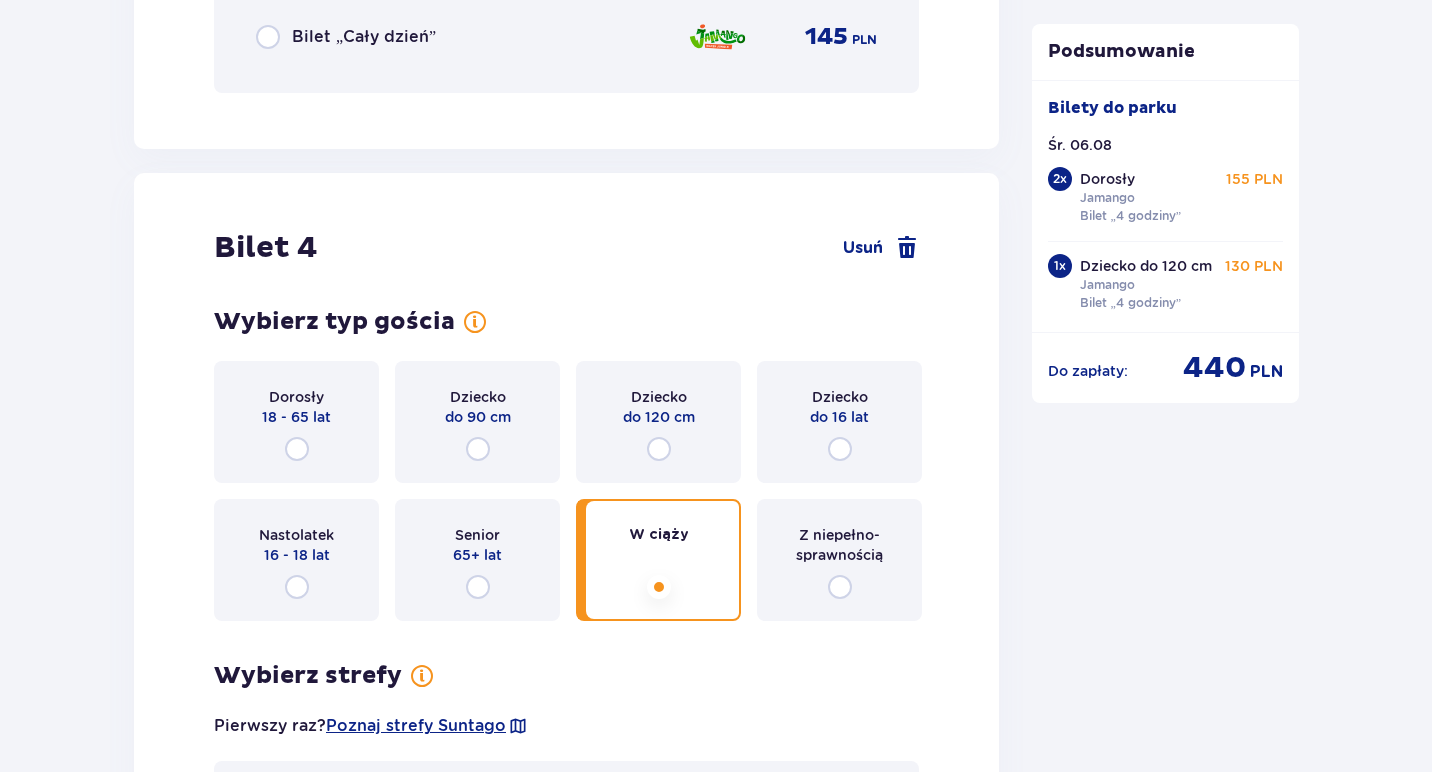 click on "Dziecko do 120 cm" at bounding box center (658, 422) 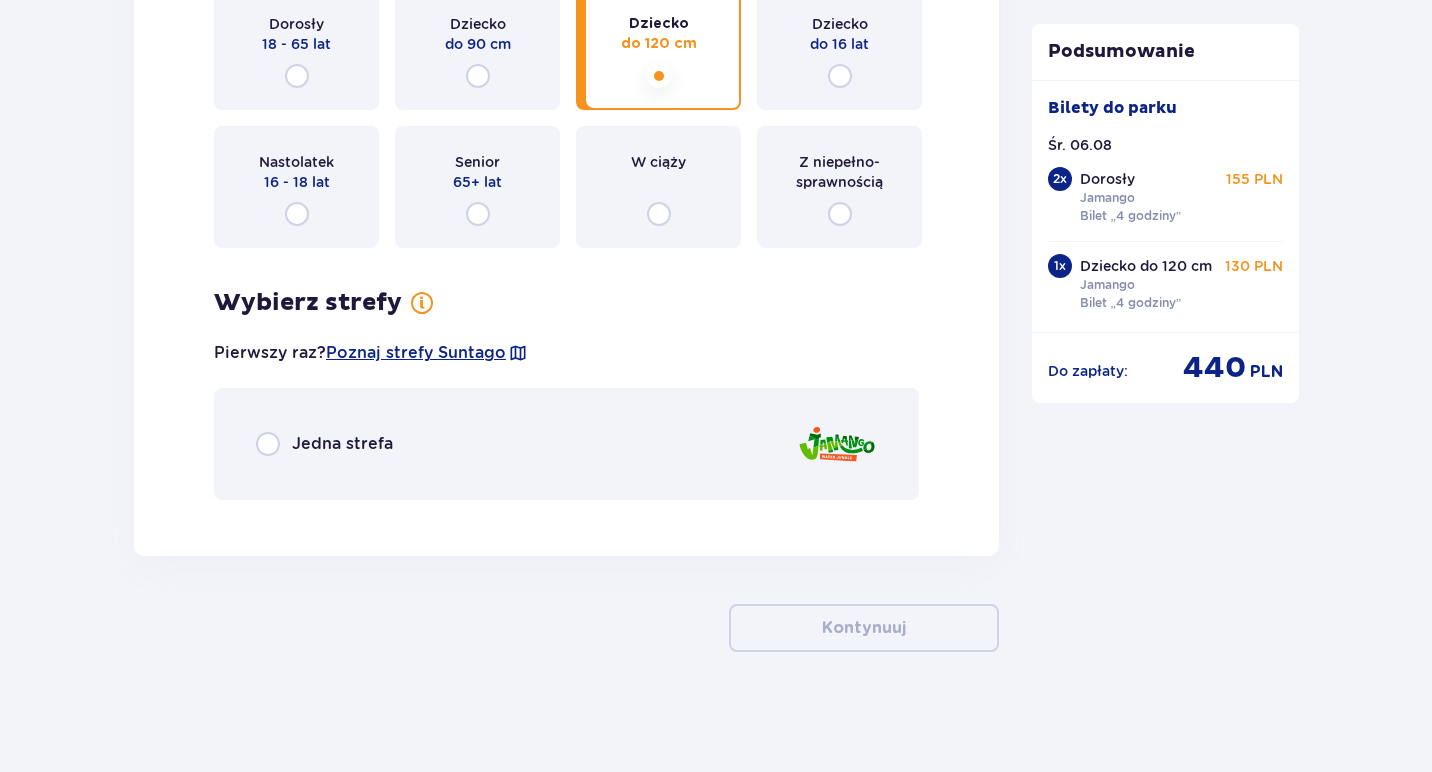 click on "Jedna strefa" at bounding box center (566, 444) 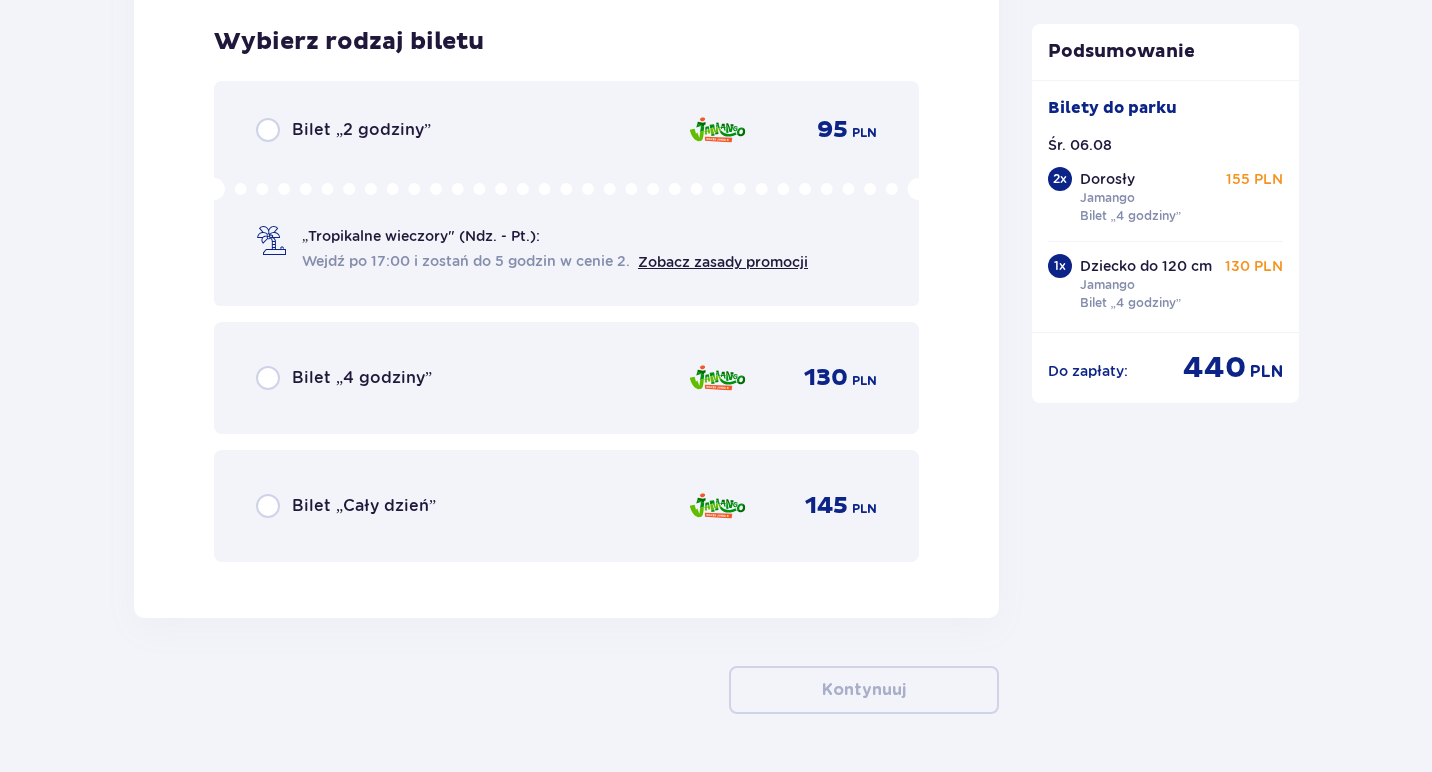 scroll, scrollTop: 5985, scrollLeft: 0, axis: vertical 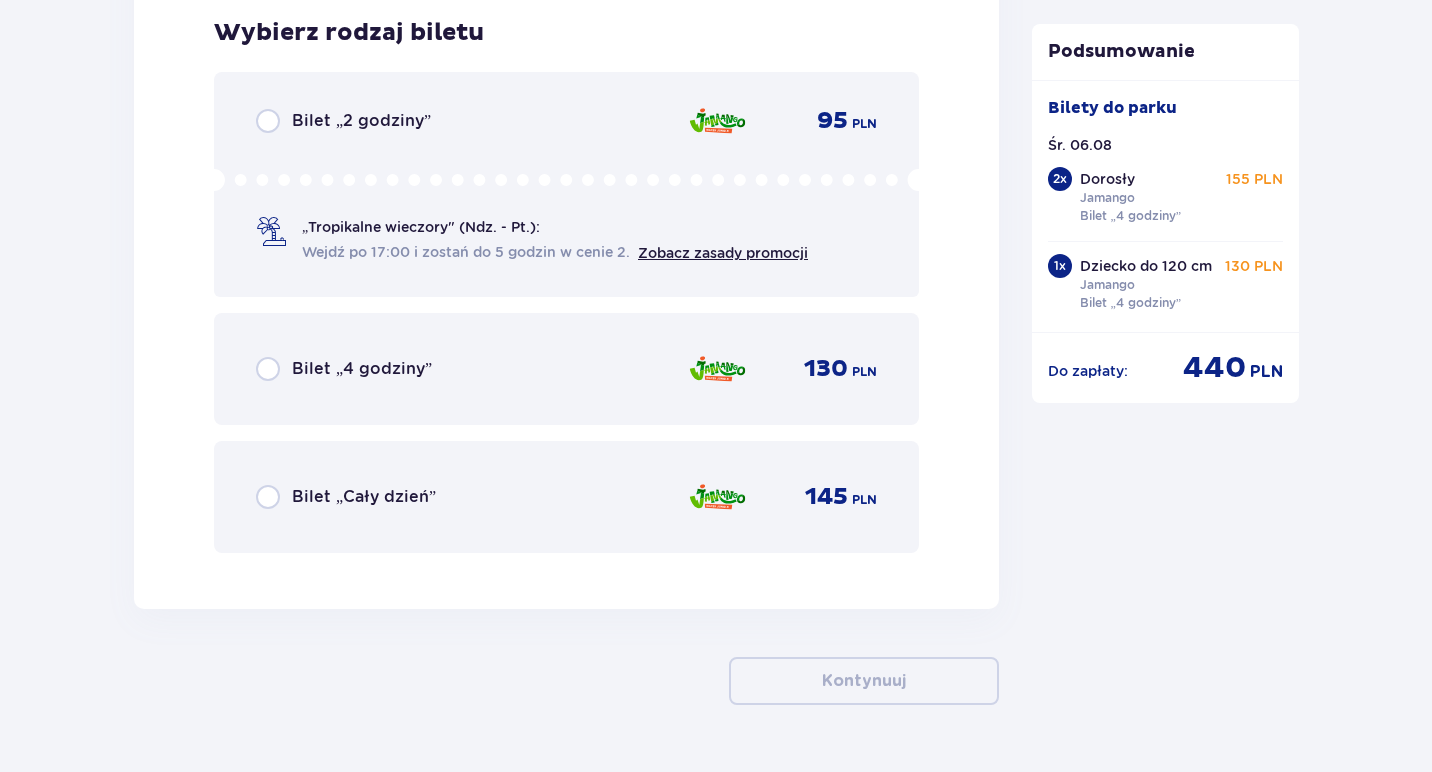 click on "Bilet „4 godziny”   130 PLN" at bounding box center (566, 369) 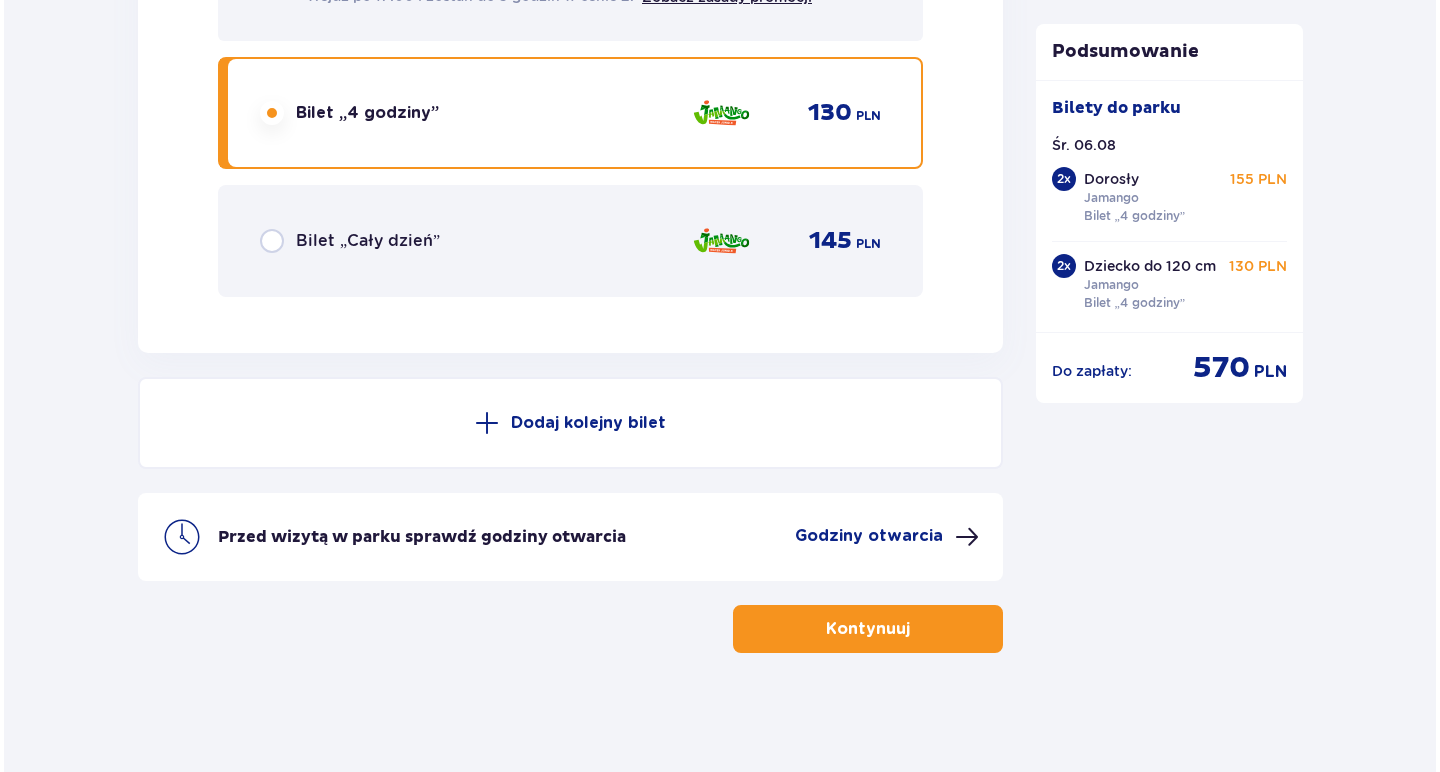 scroll, scrollTop: 6248, scrollLeft: 0, axis: vertical 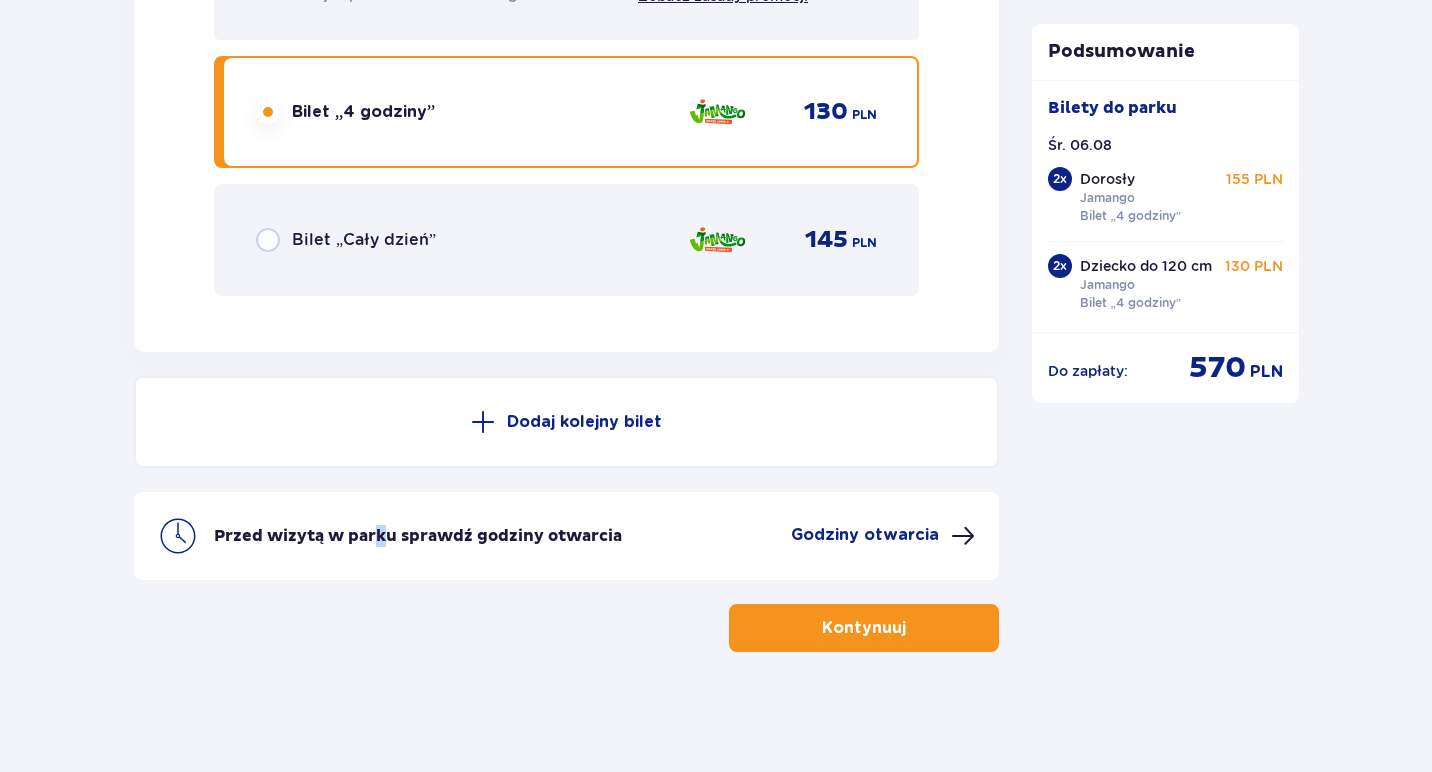 drag, startPoint x: 379, startPoint y: 534, endPoint x: 543, endPoint y: 534, distance: 164 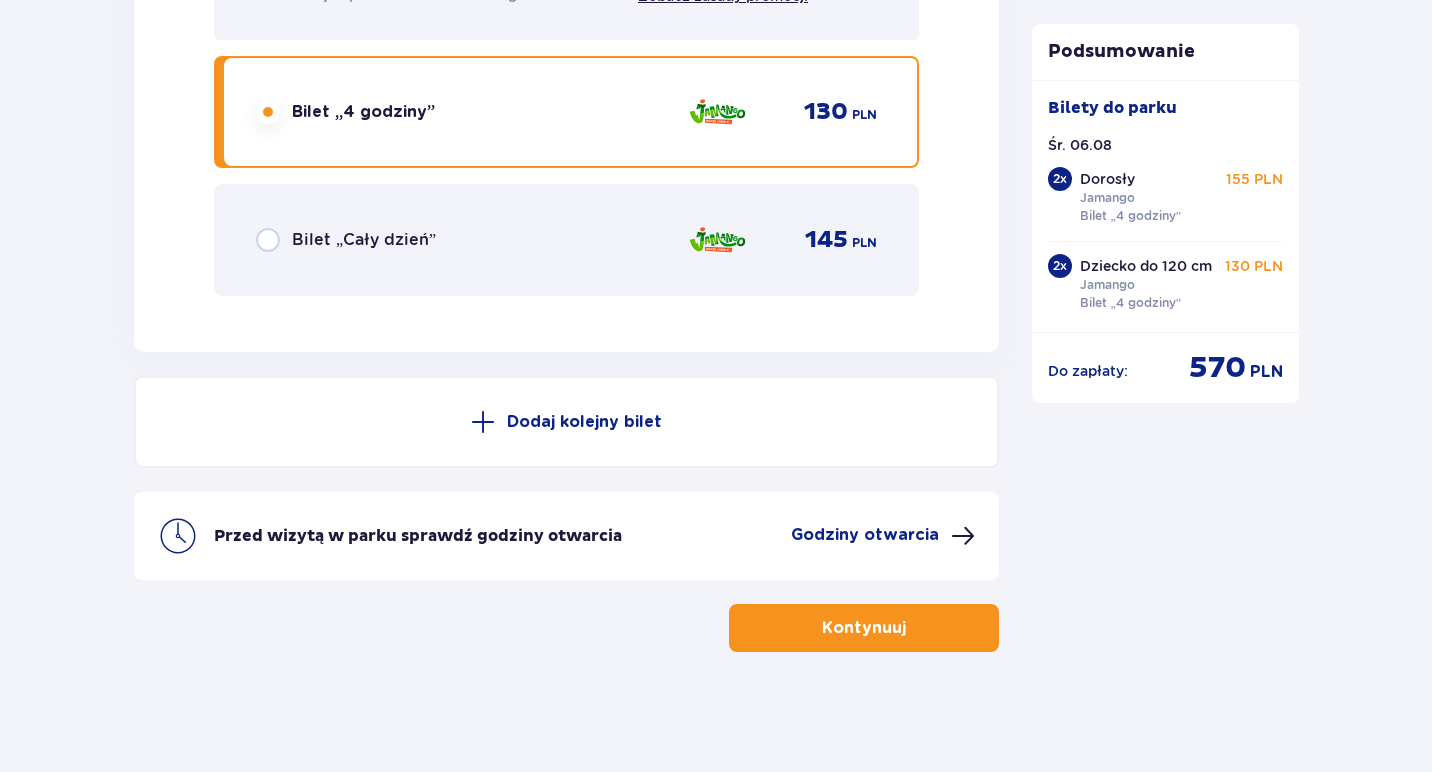 click on "Przed wizytą w parku sprawdź godziny otwarcia Godziny otwarcia" at bounding box center (566, 536) 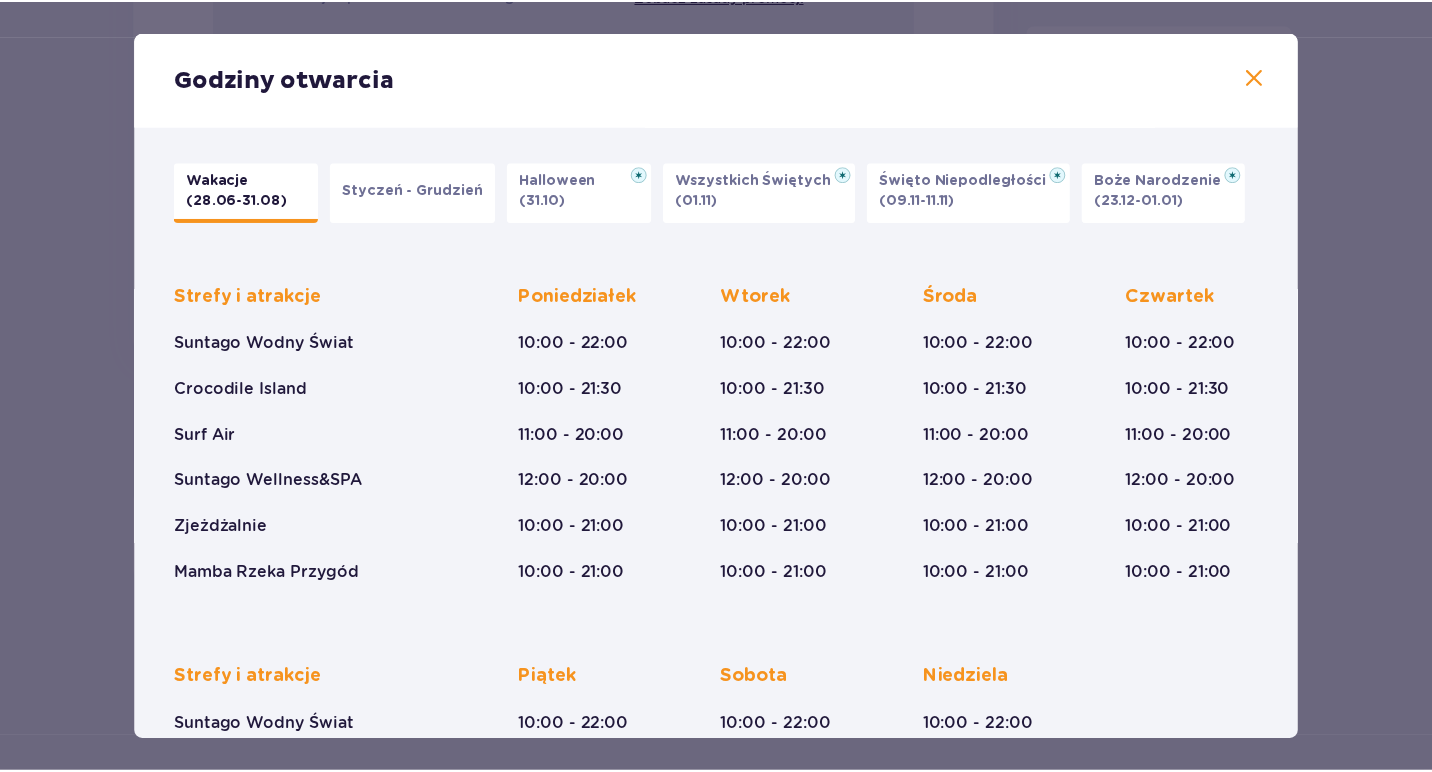 scroll, scrollTop: 0, scrollLeft: 0, axis: both 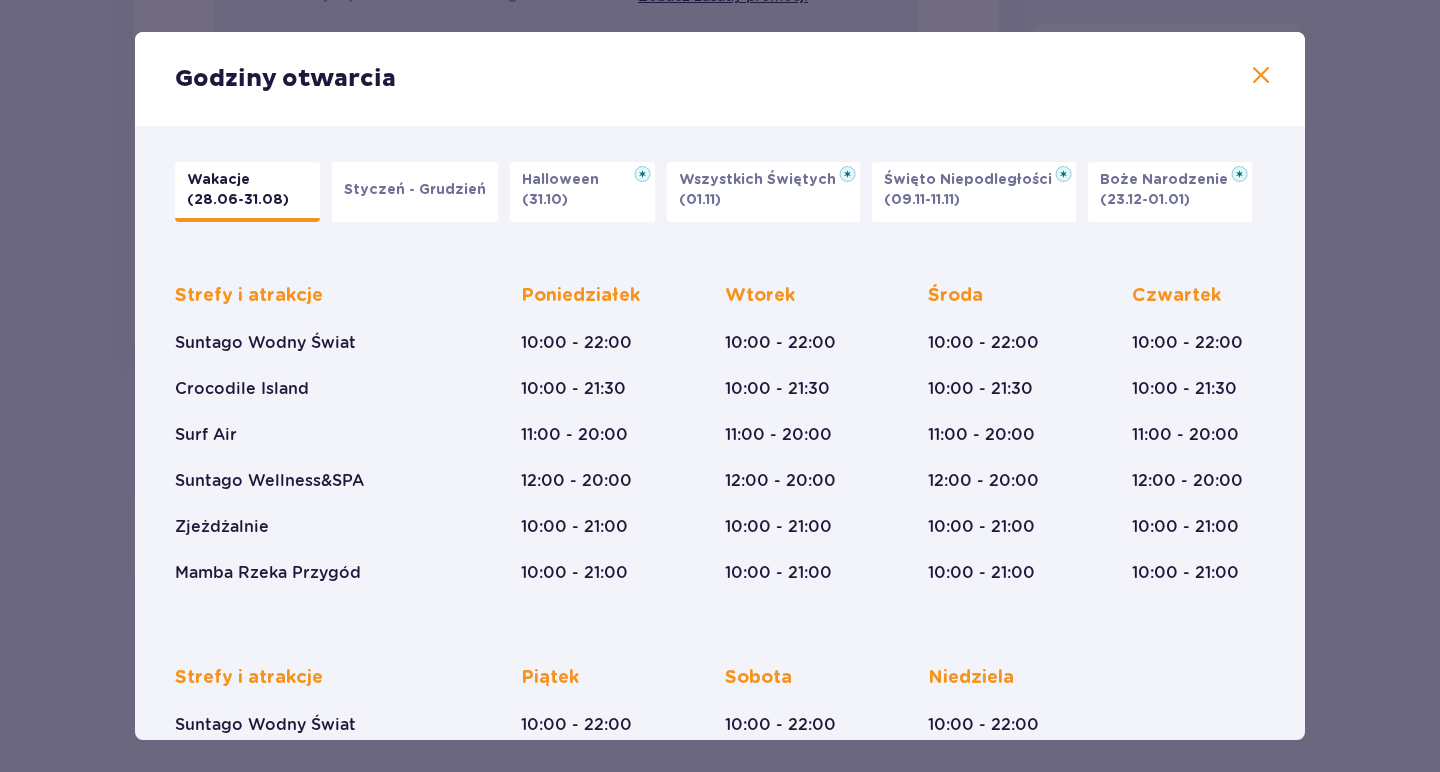 click at bounding box center (1261, 76) 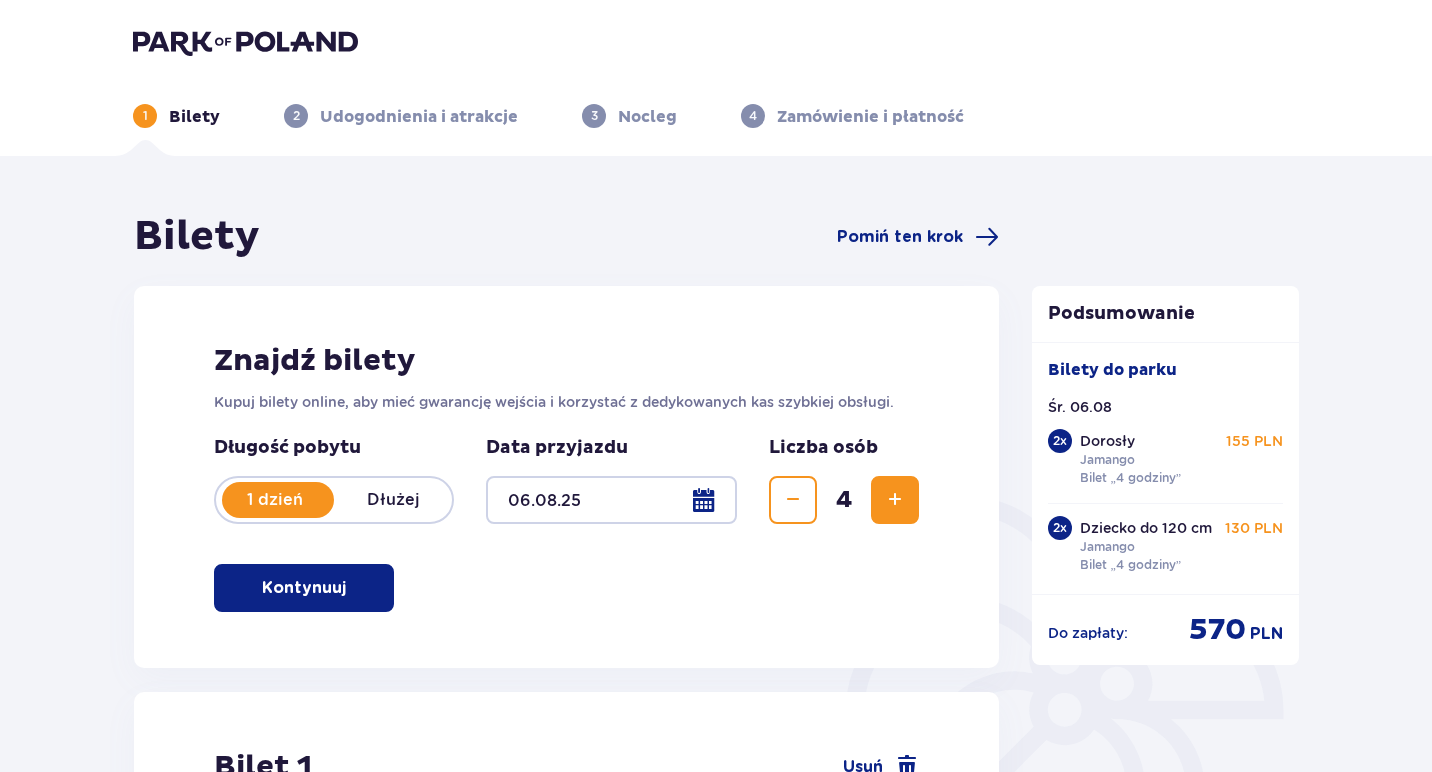 scroll, scrollTop: 0, scrollLeft: 0, axis: both 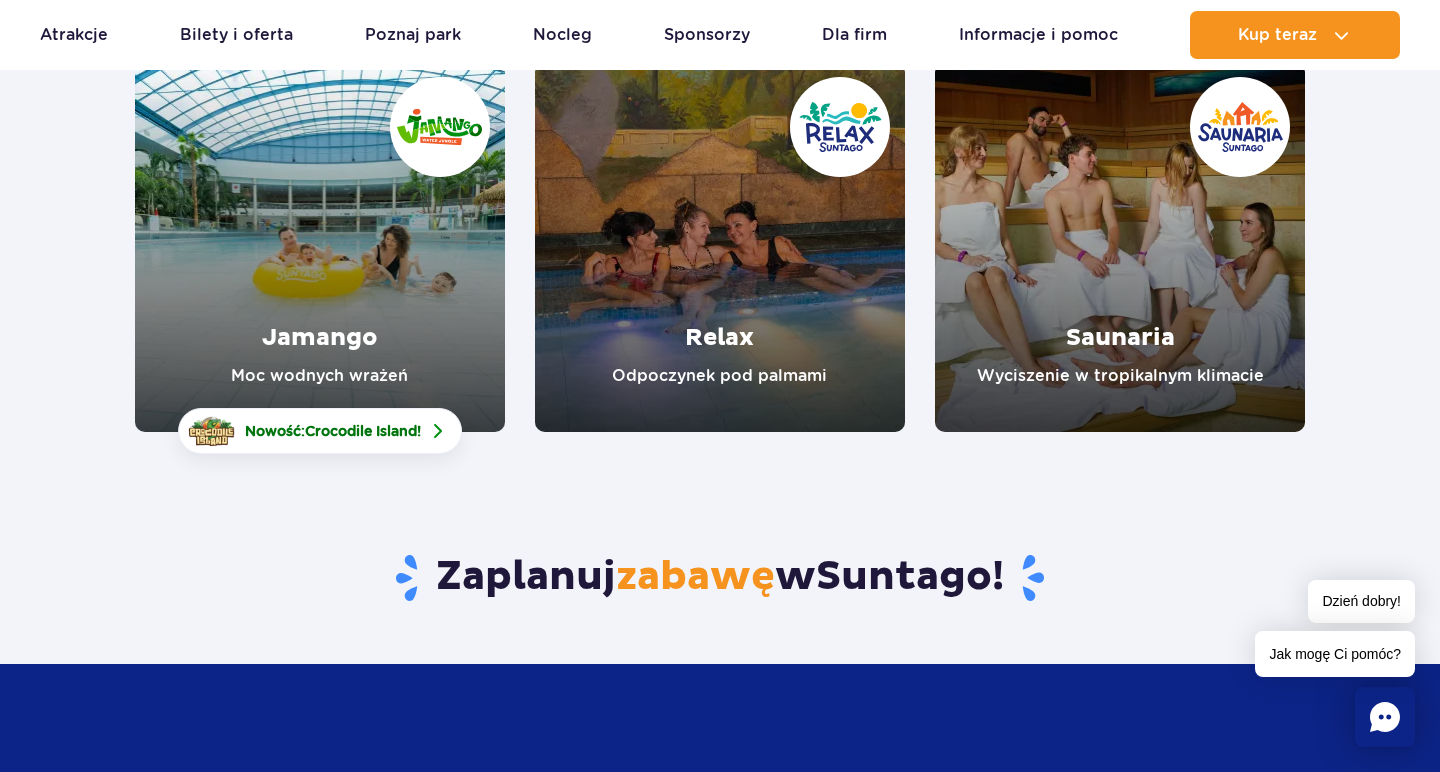click at bounding box center [320, 247] 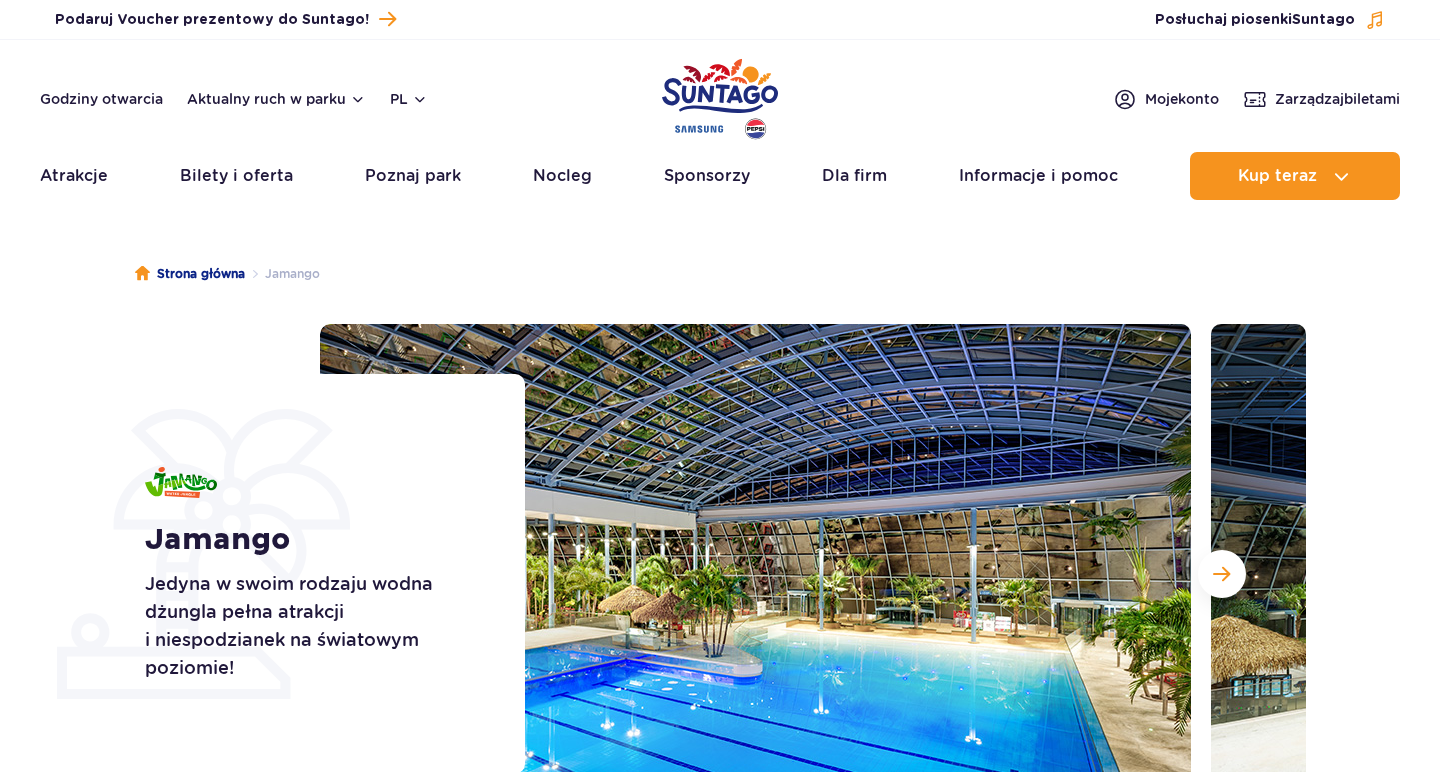 scroll, scrollTop: 0, scrollLeft: 0, axis: both 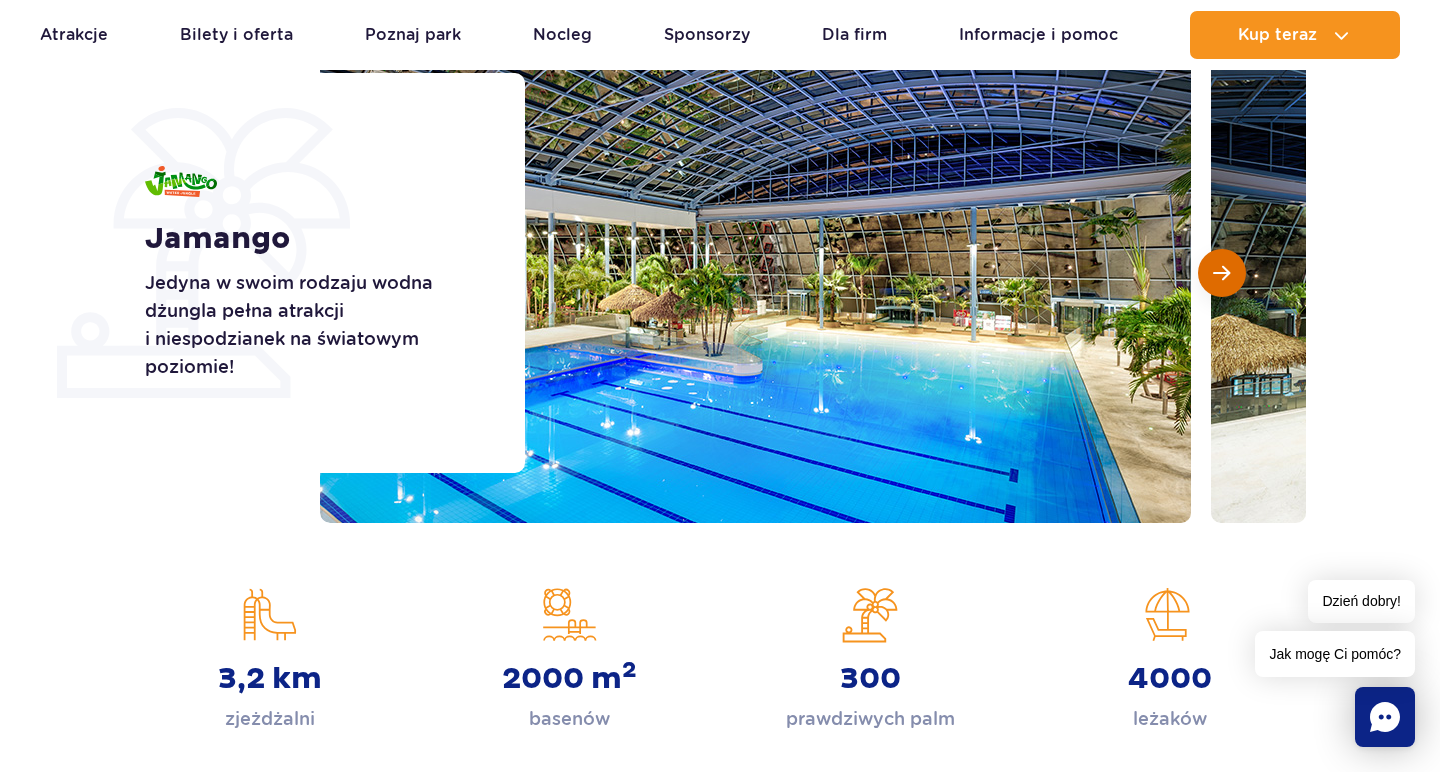 click at bounding box center [1222, 273] 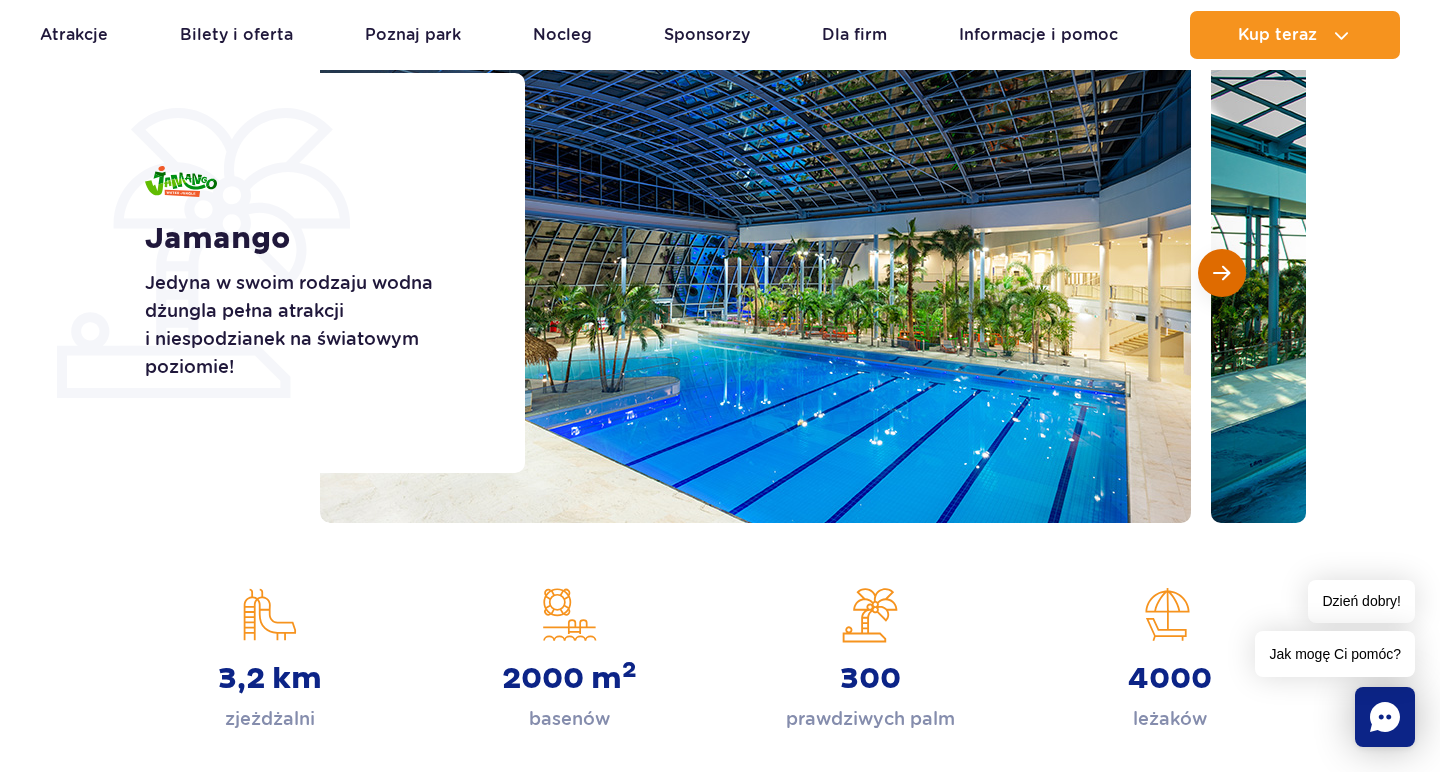 click at bounding box center (1221, 273) 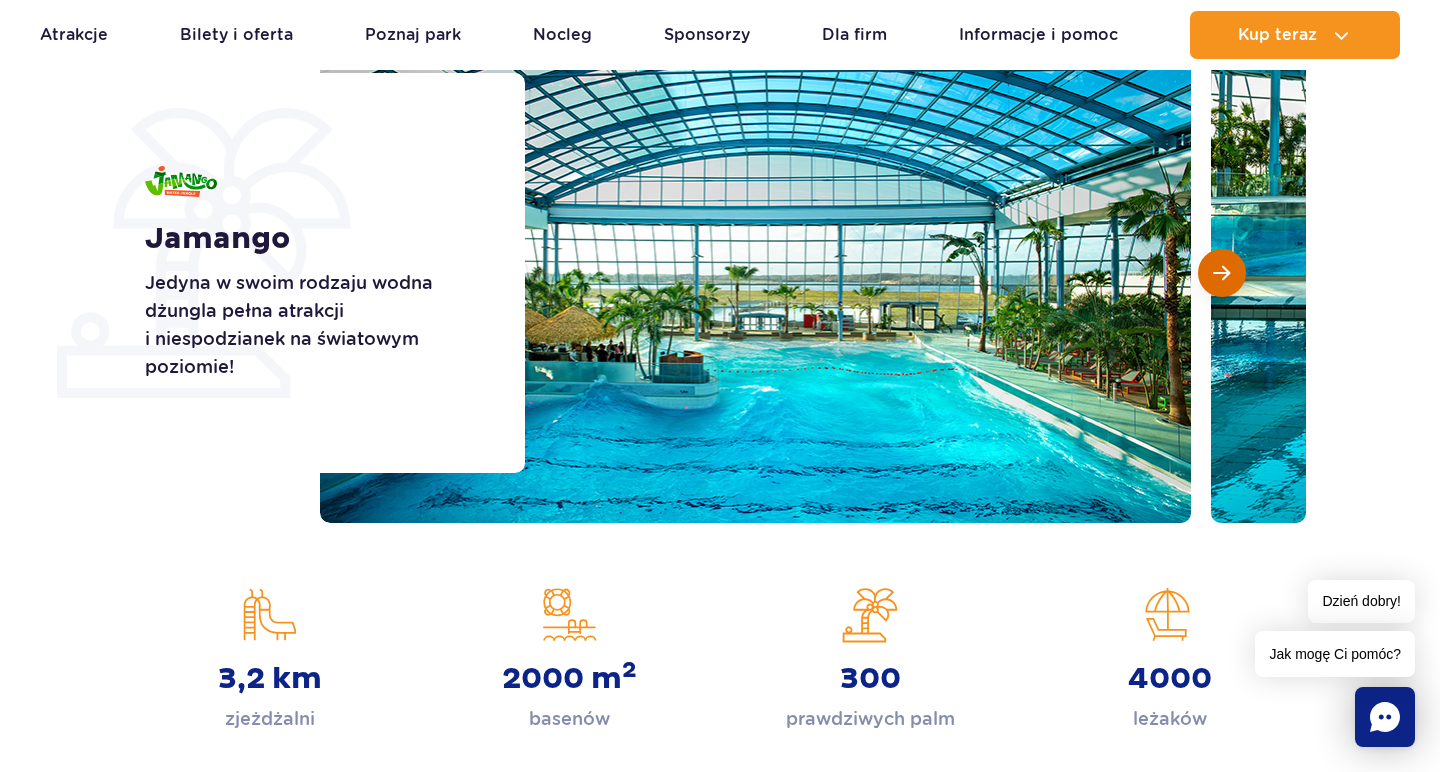click at bounding box center (1221, 273) 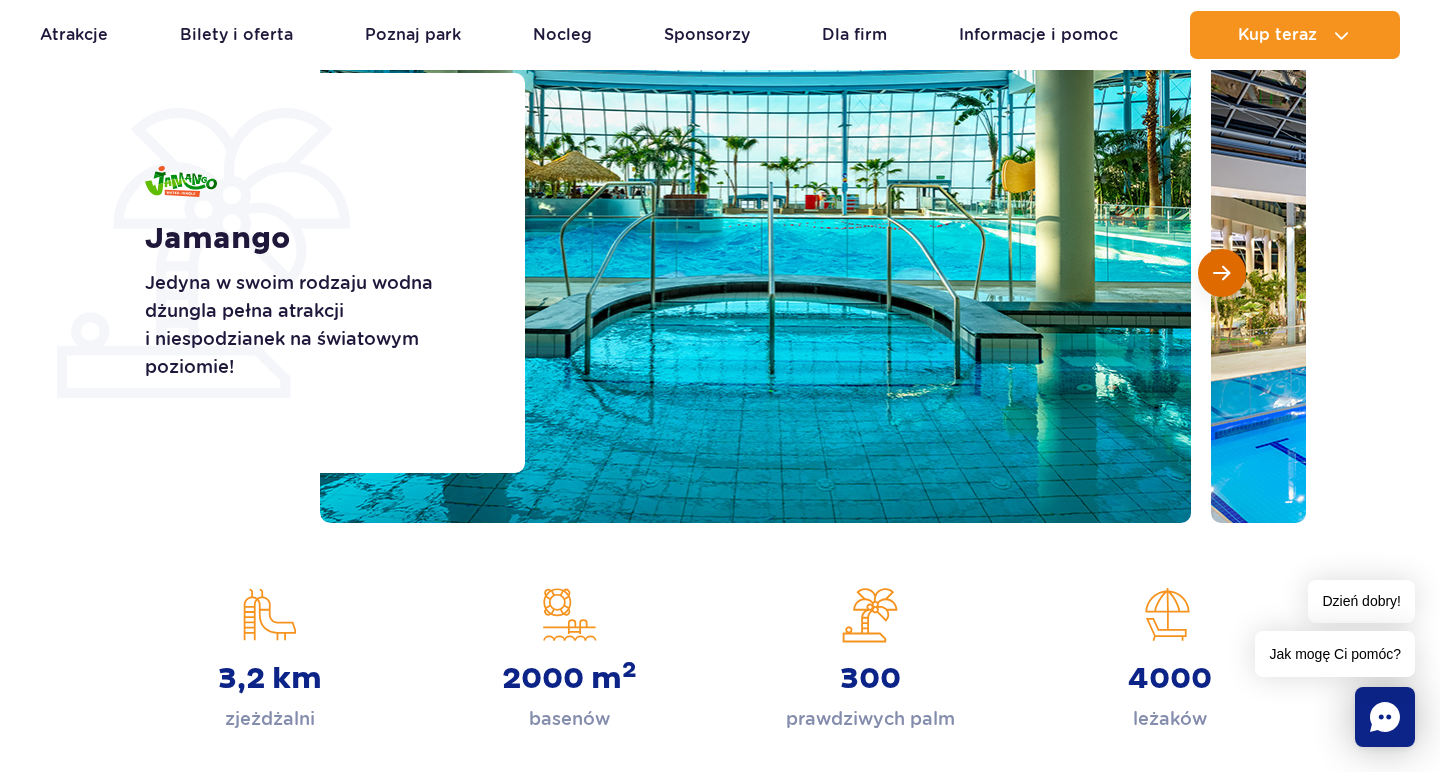 click at bounding box center [1221, 273] 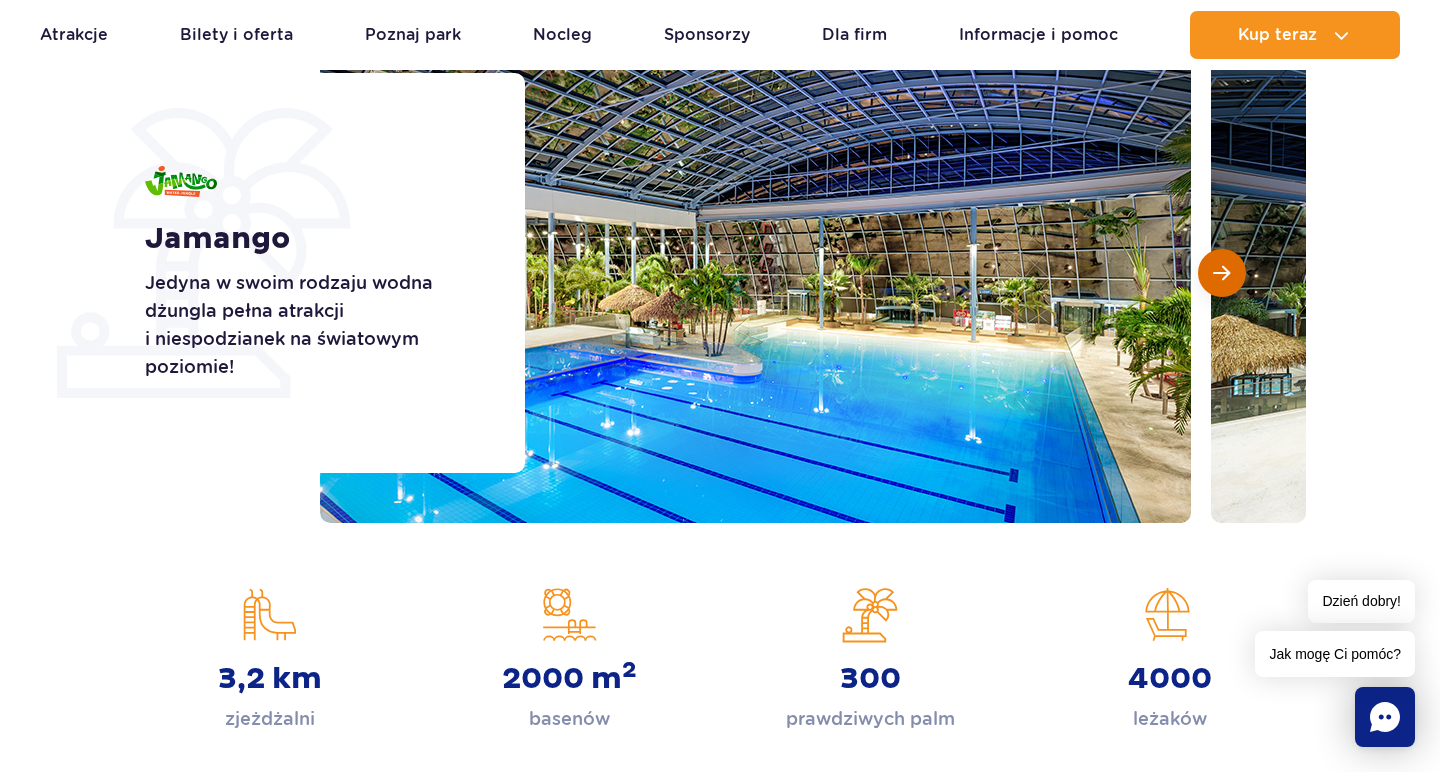 click at bounding box center (1221, 273) 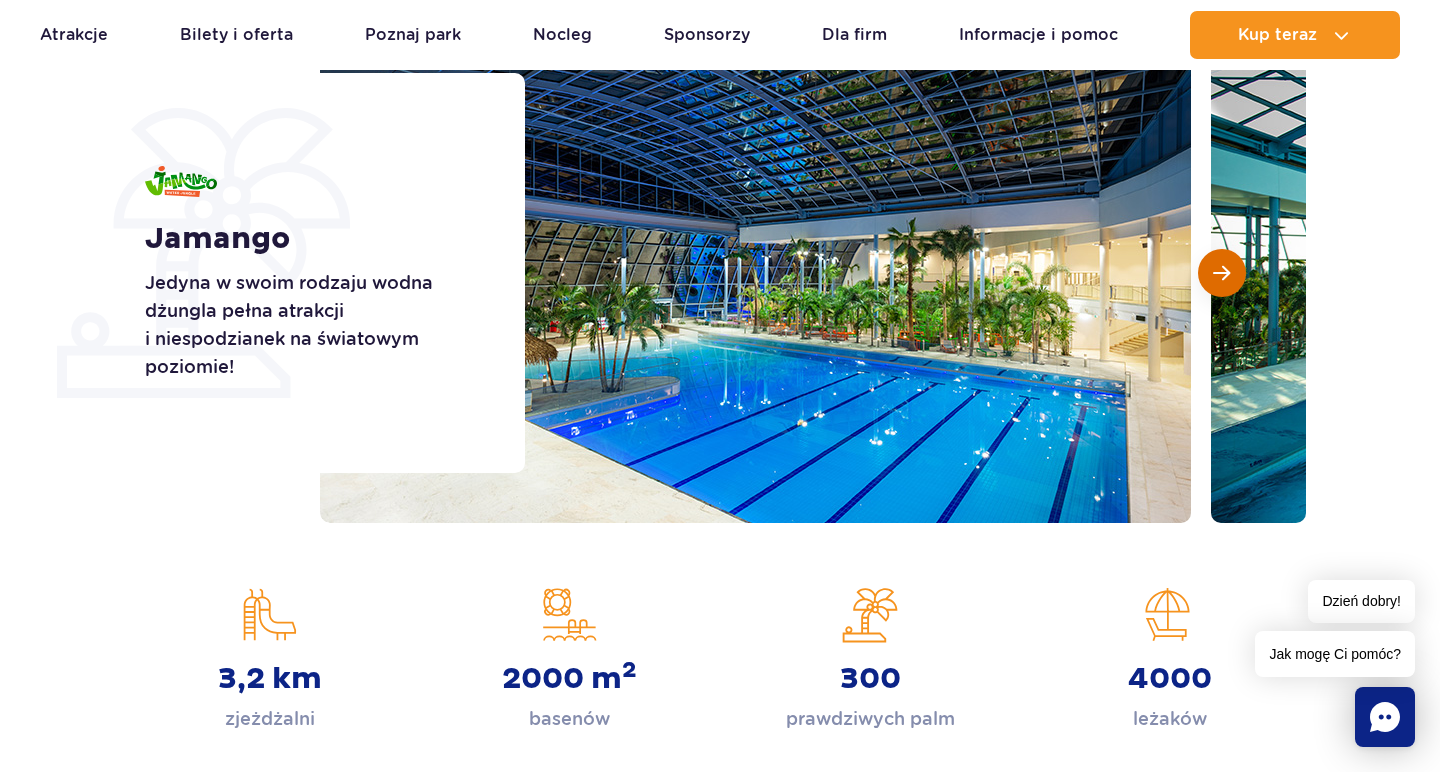 click at bounding box center [1221, 273] 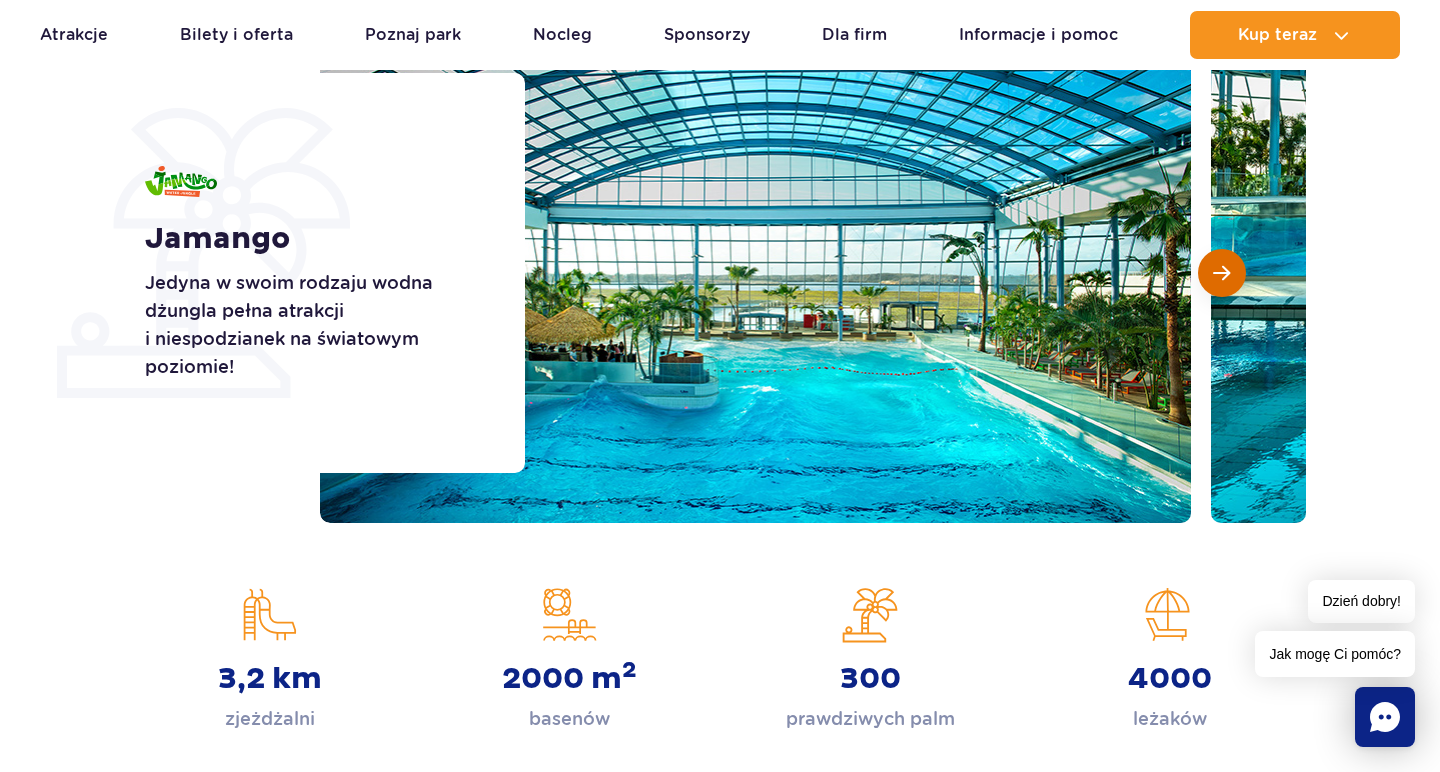 click at bounding box center [1221, 273] 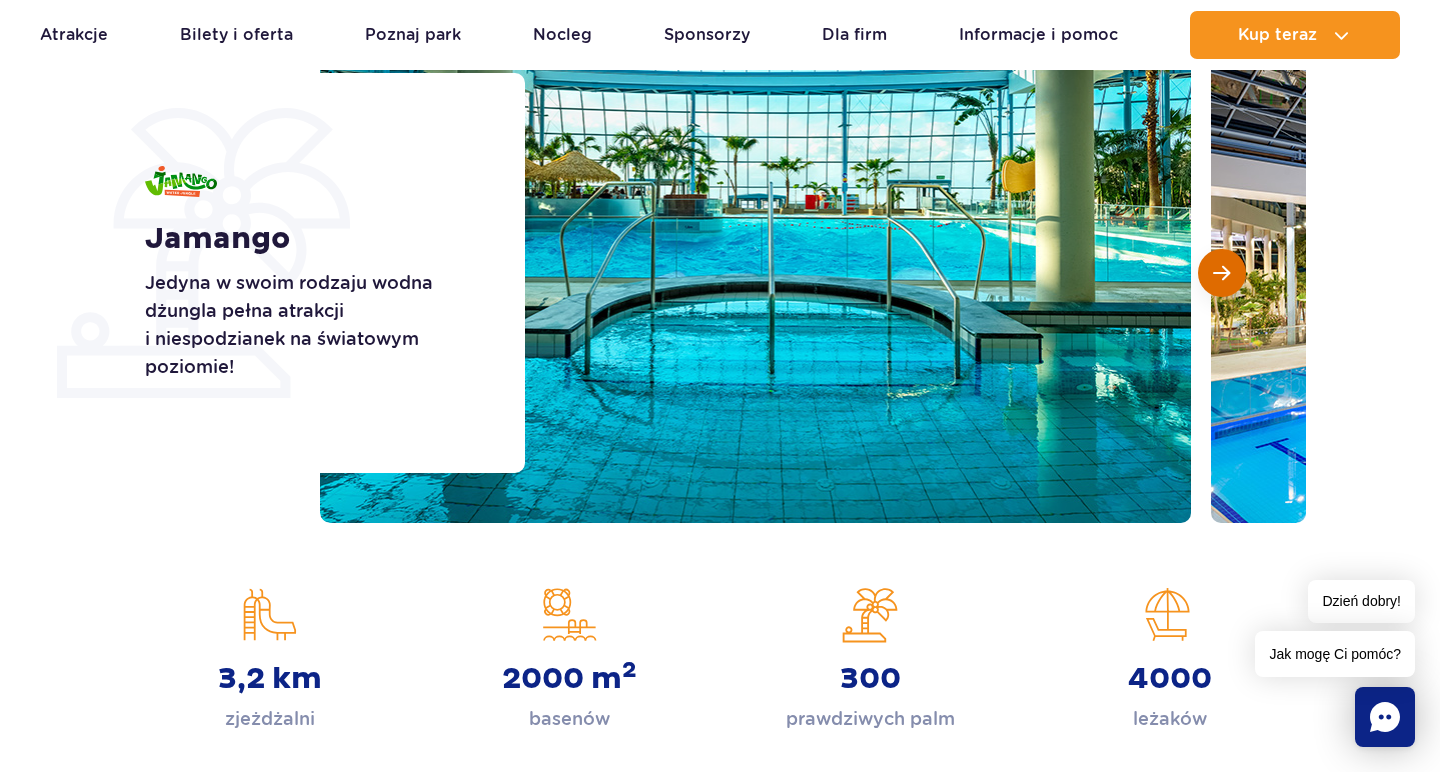 click at bounding box center [1221, 273] 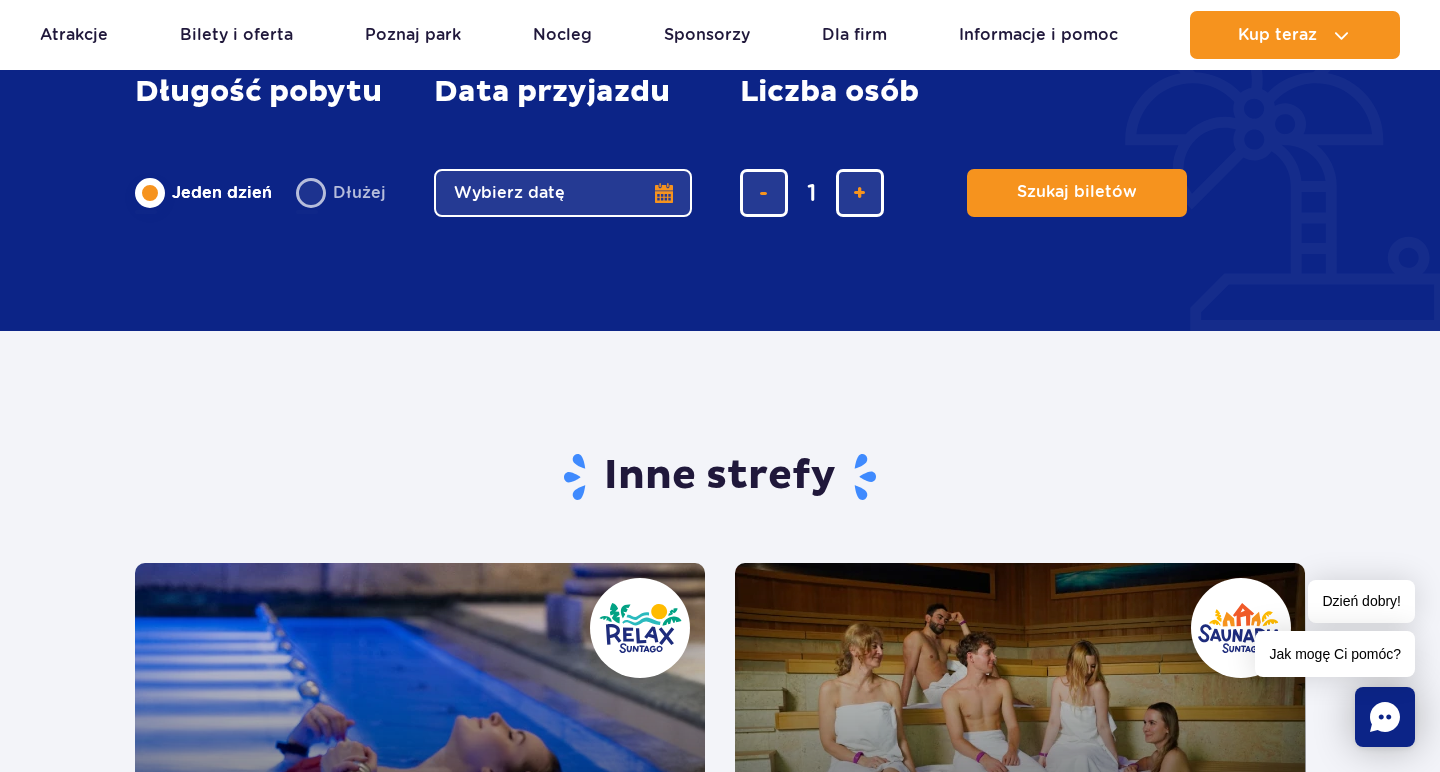 scroll, scrollTop: 4008, scrollLeft: 0, axis: vertical 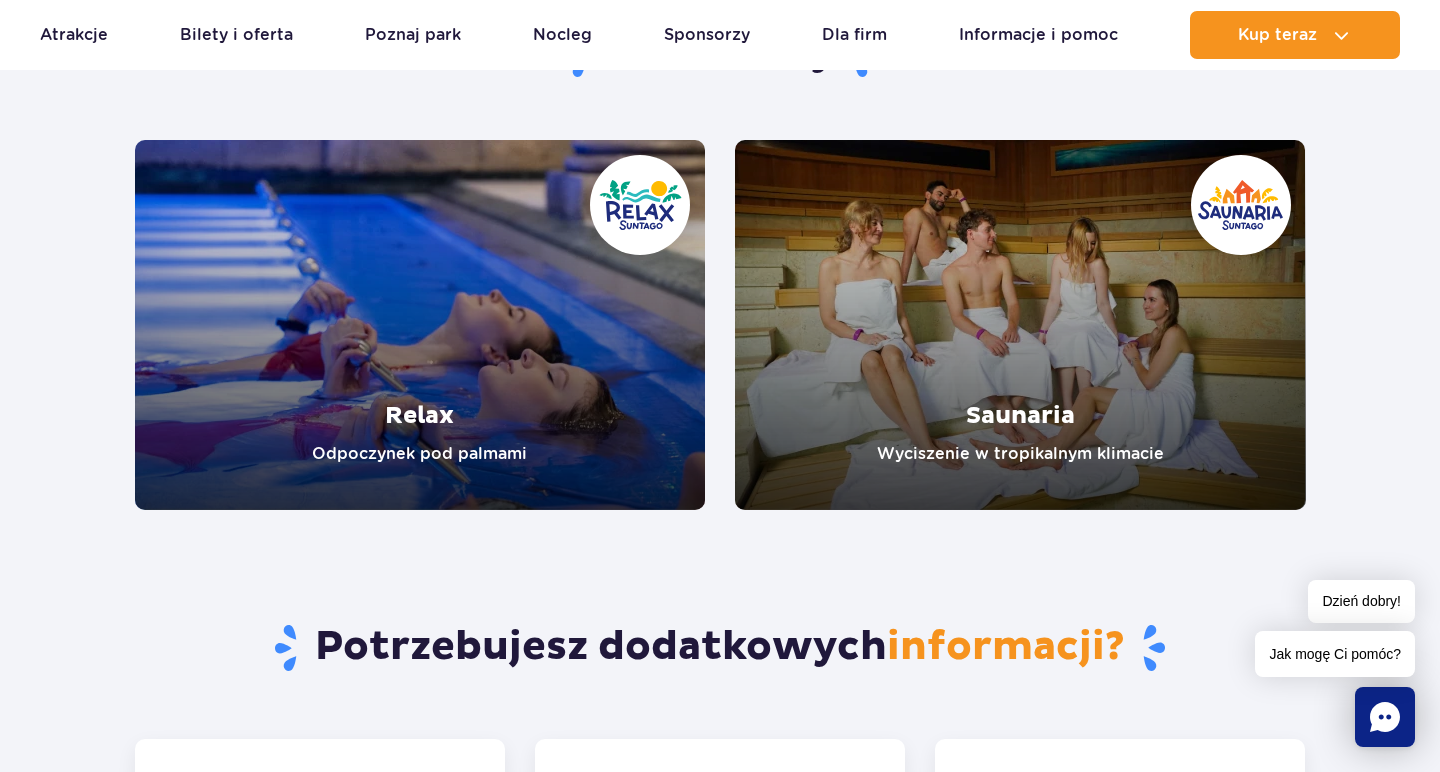click at bounding box center [420, 325] 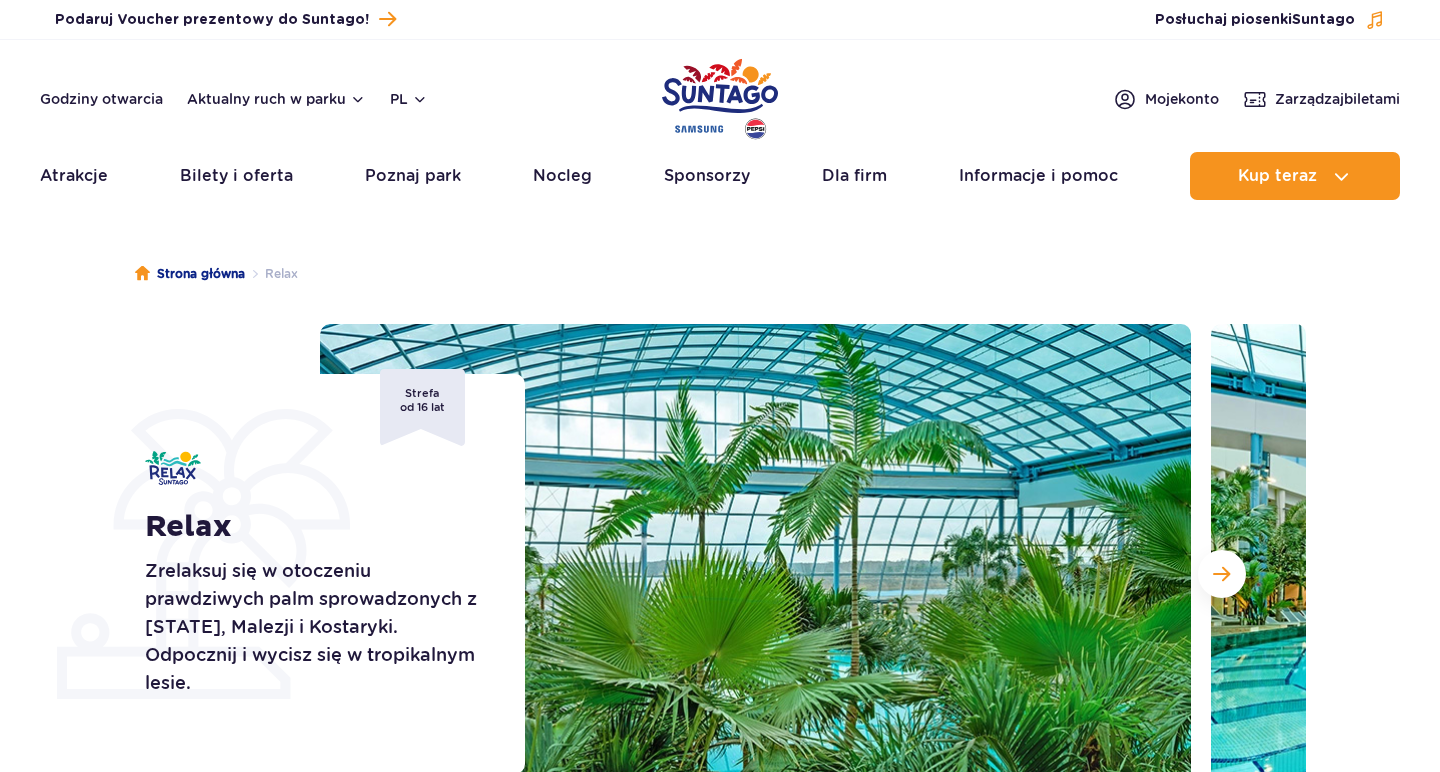 scroll, scrollTop: 0, scrollLeft: 0, axis: both 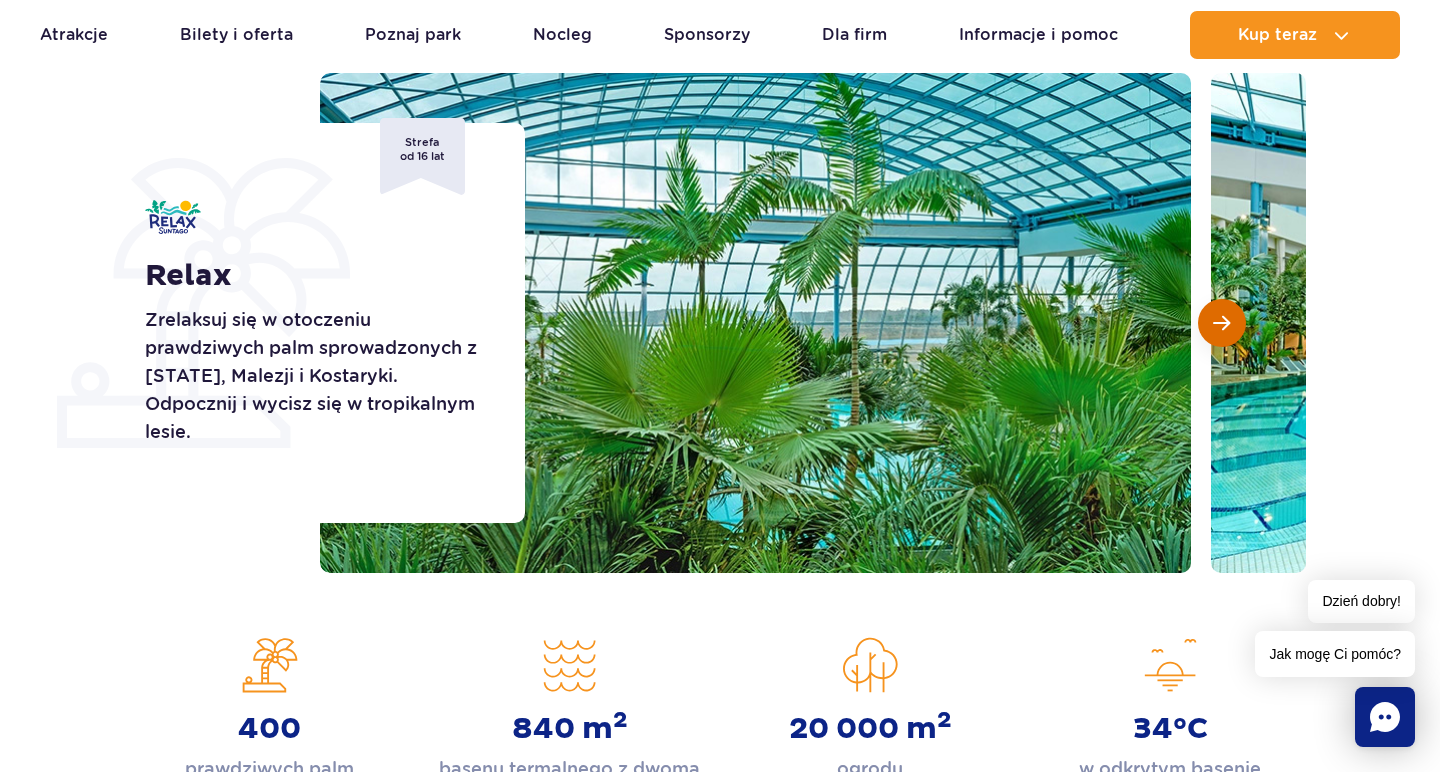 click at bounding box center [1222, 323] 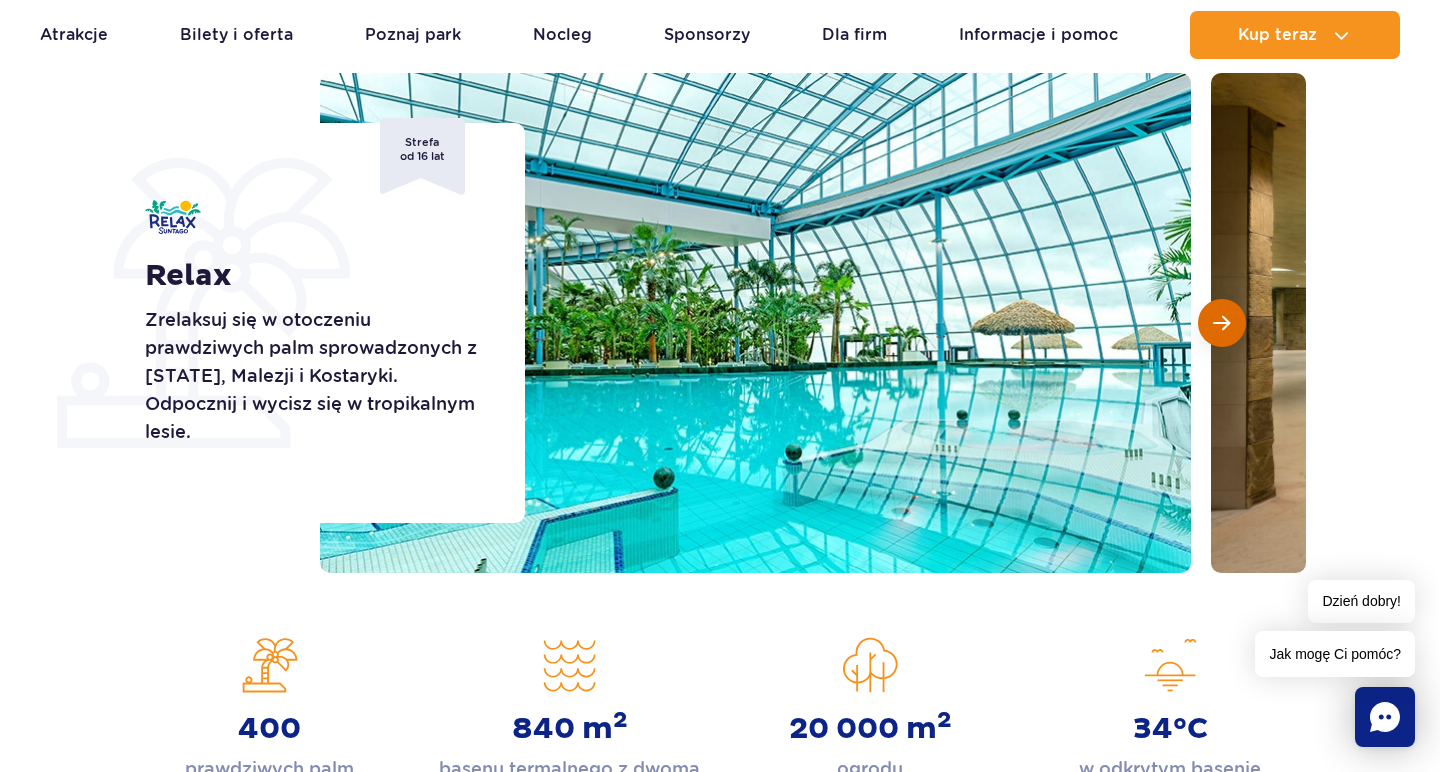 click at bounding box center [1222, 323] 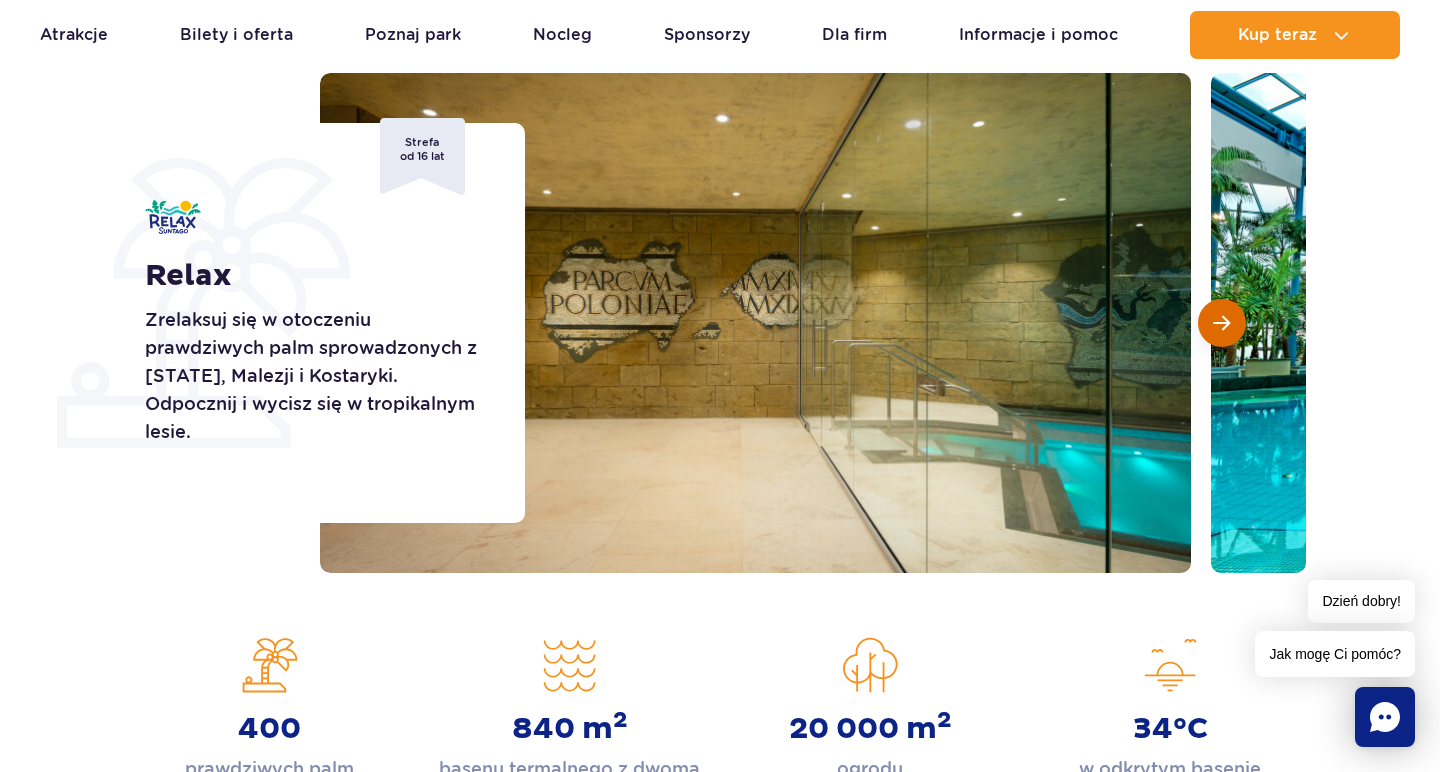 click at bounding box center [1222, 323] 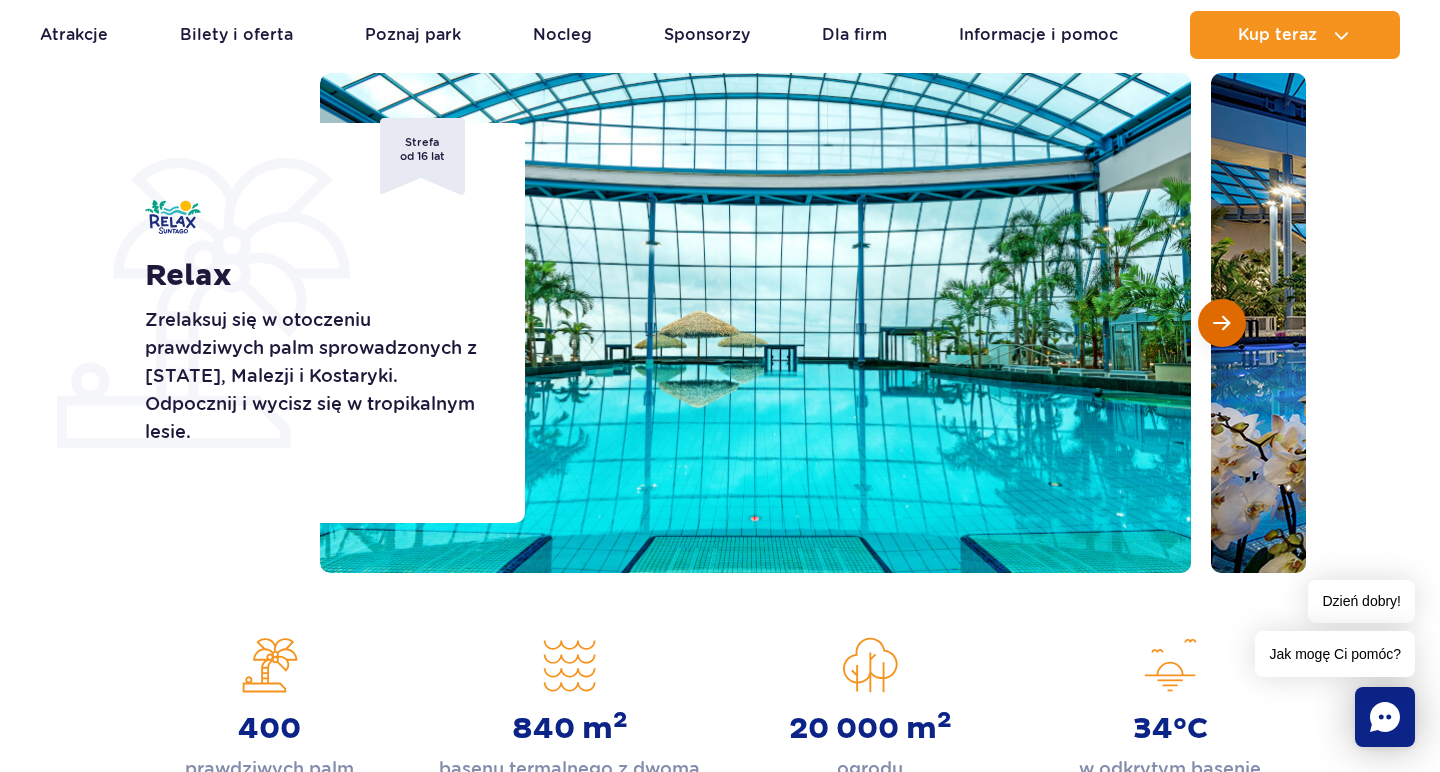 click at bounding box center (1222, 323) 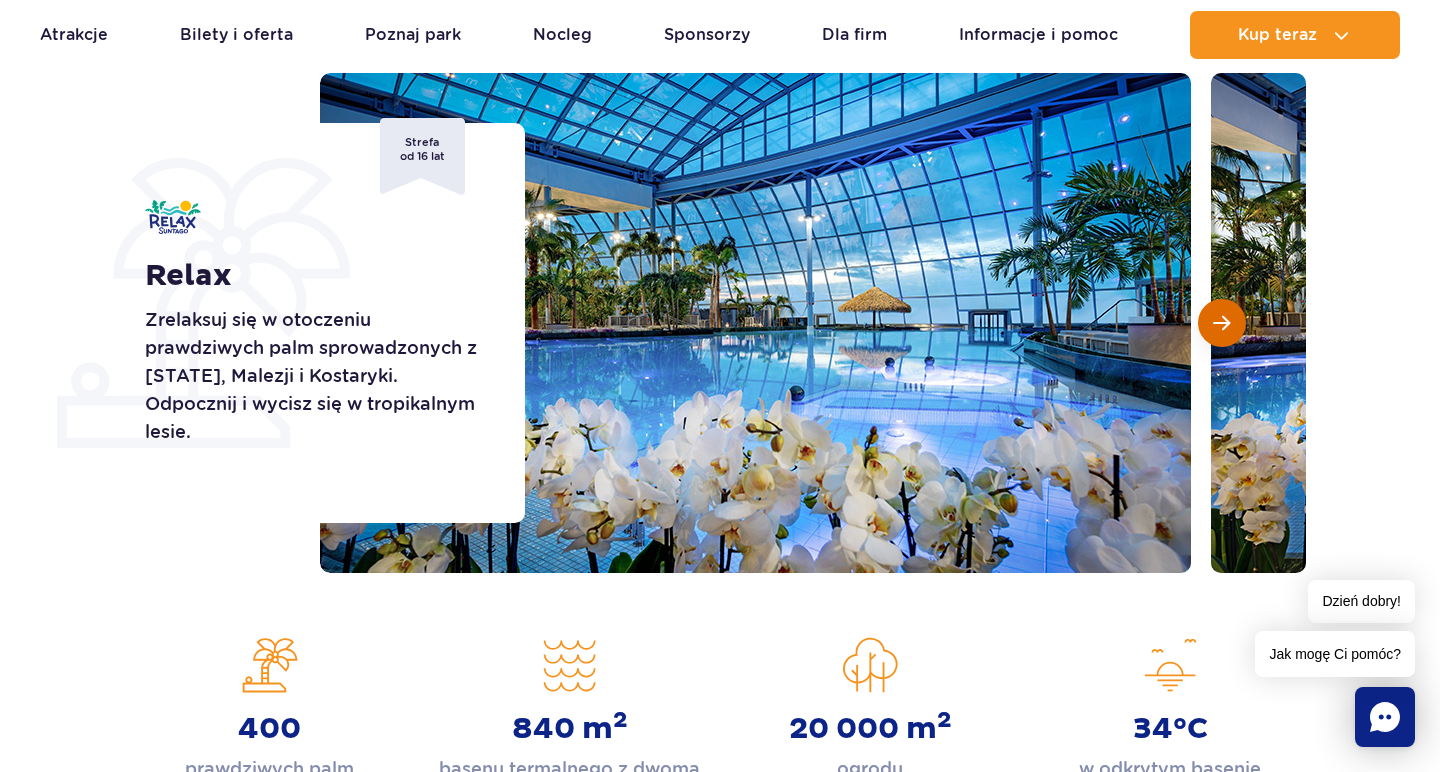 click at bounding box center [1222, 323] 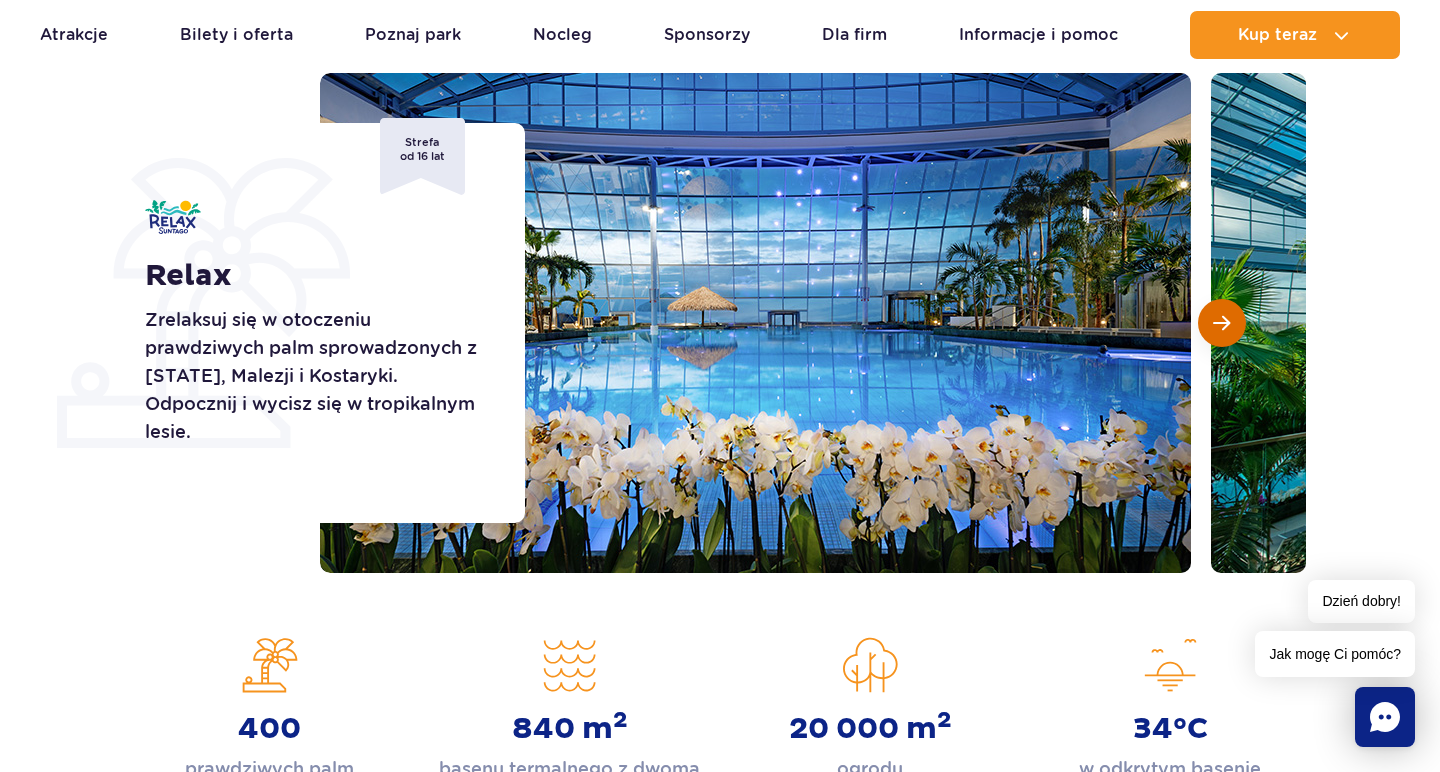 click at bounding box center (1222, 323) 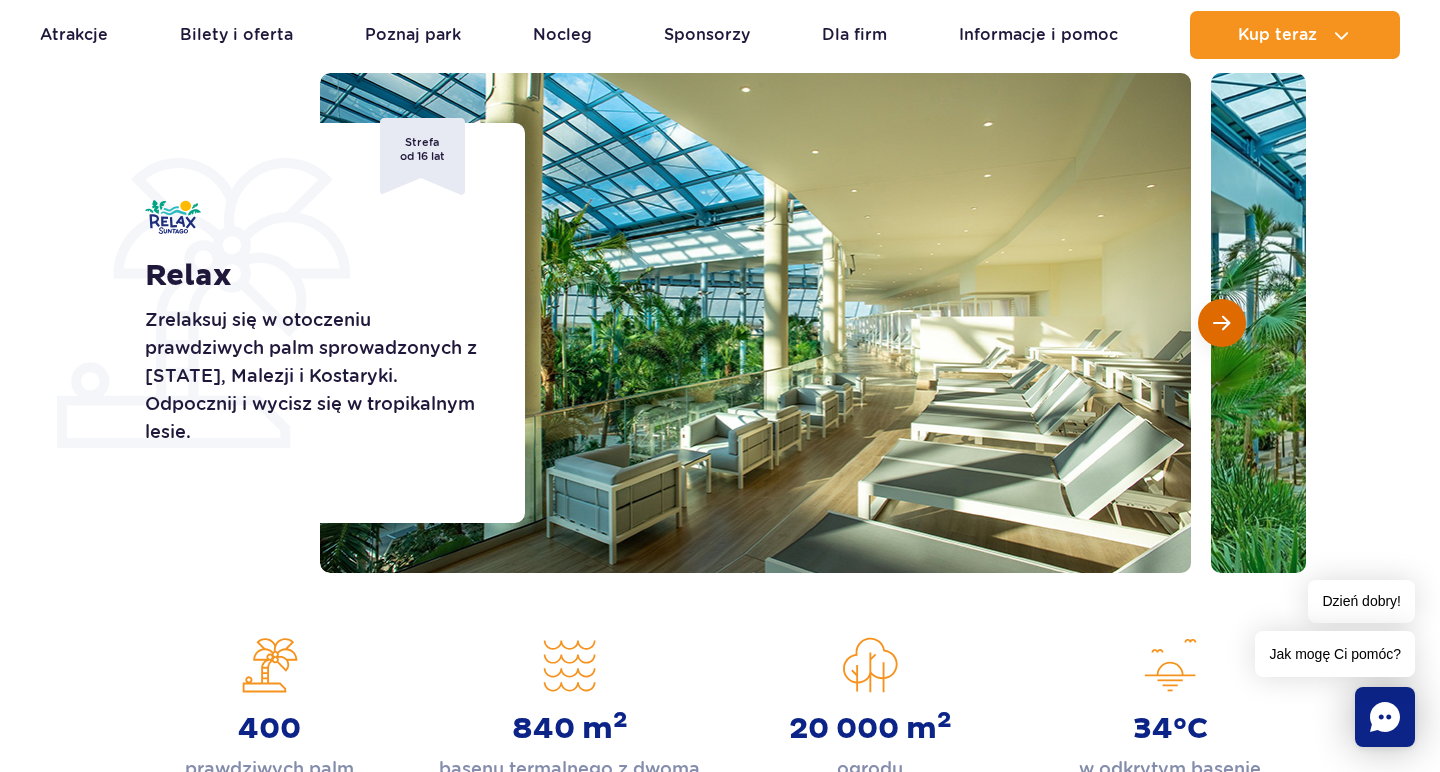 click at bounding box center [1222, 323] 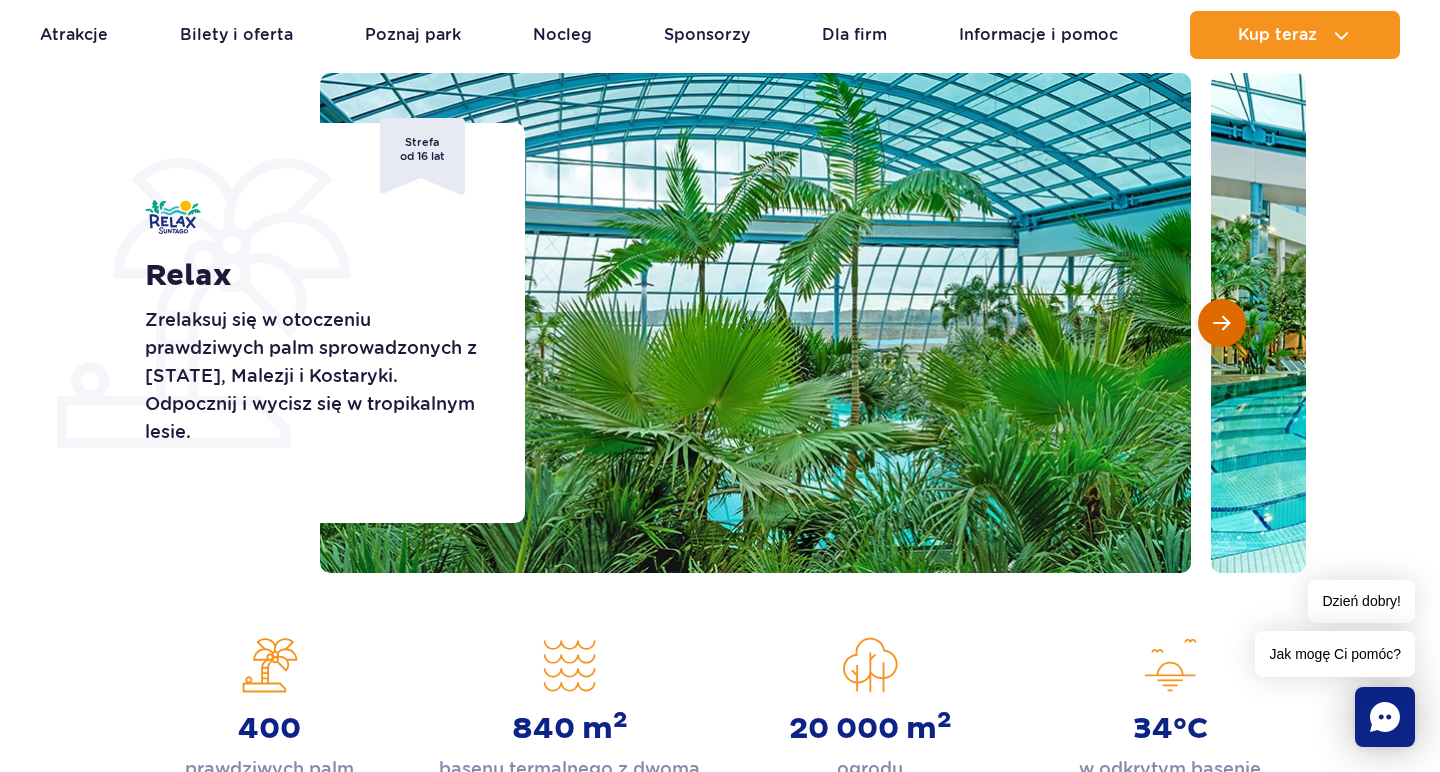 click at bounding box center (1222, 323) 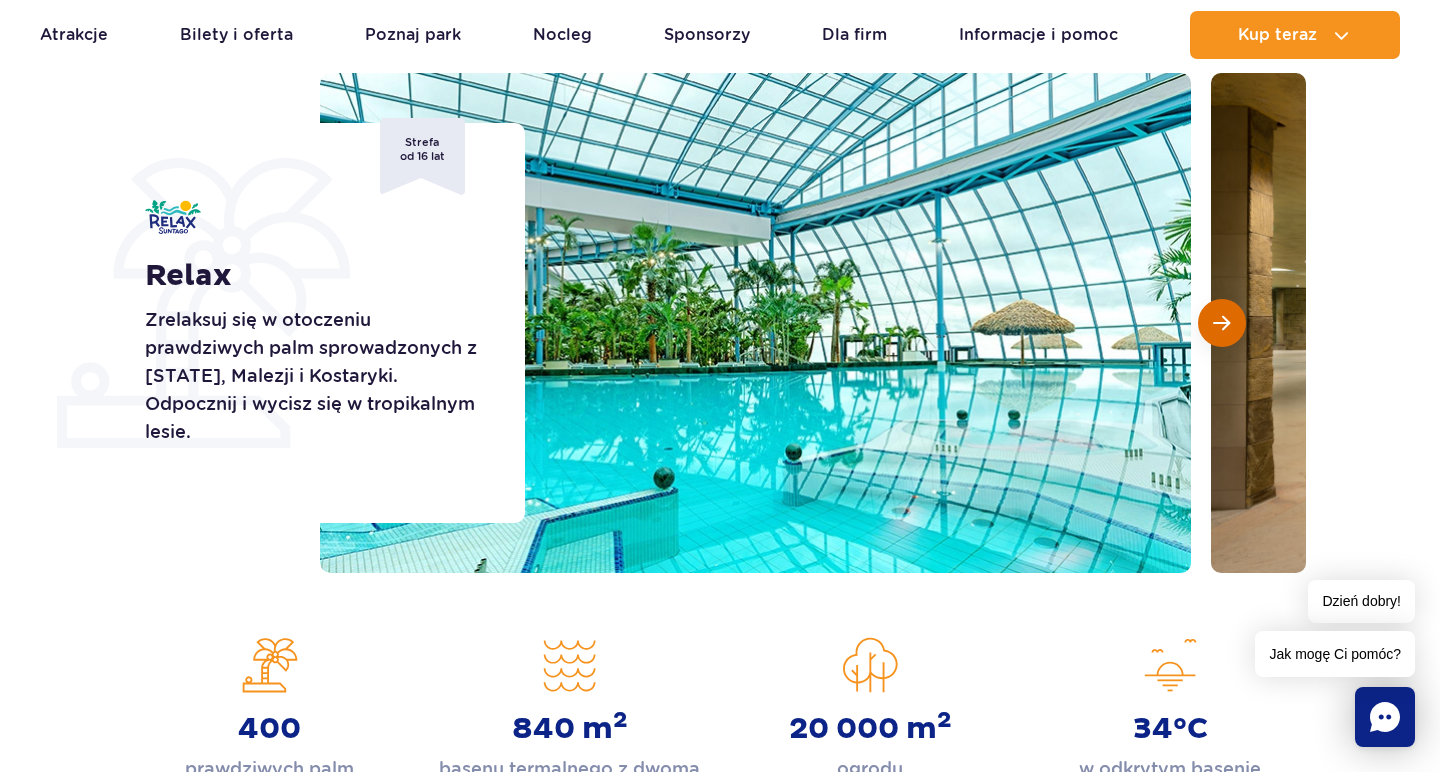 click at bounding box center [1222, 323] 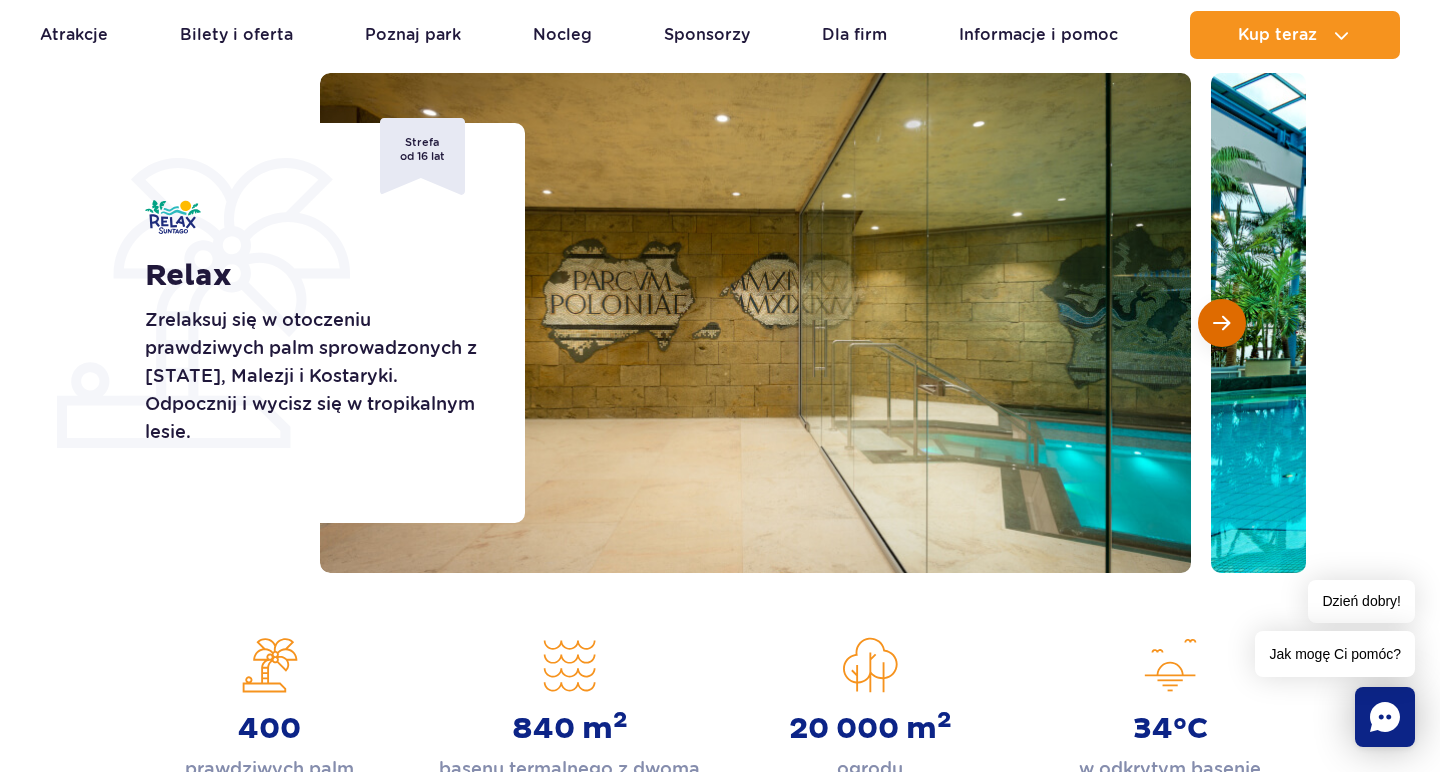 click at bounding box center [1221, 323] 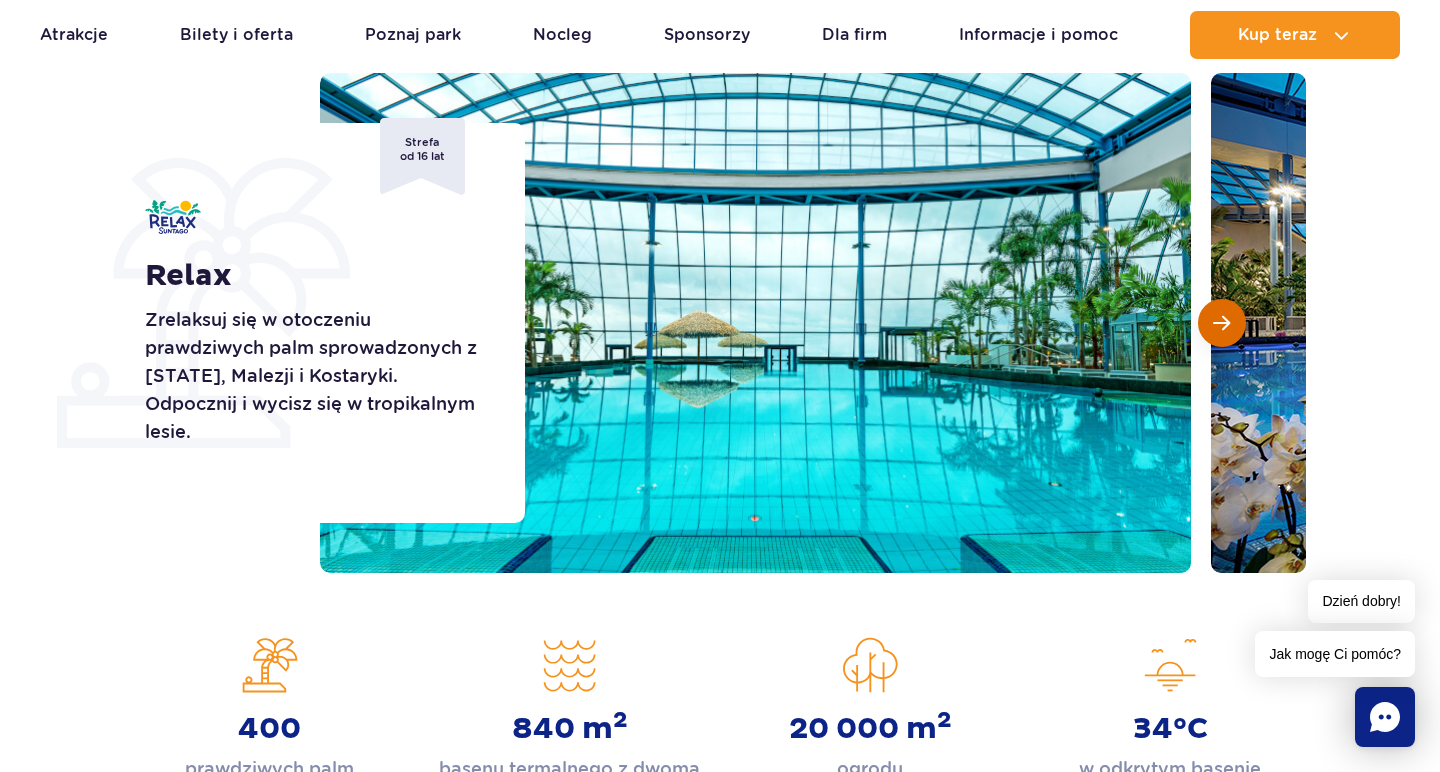click at bounding box center [1221, 323] 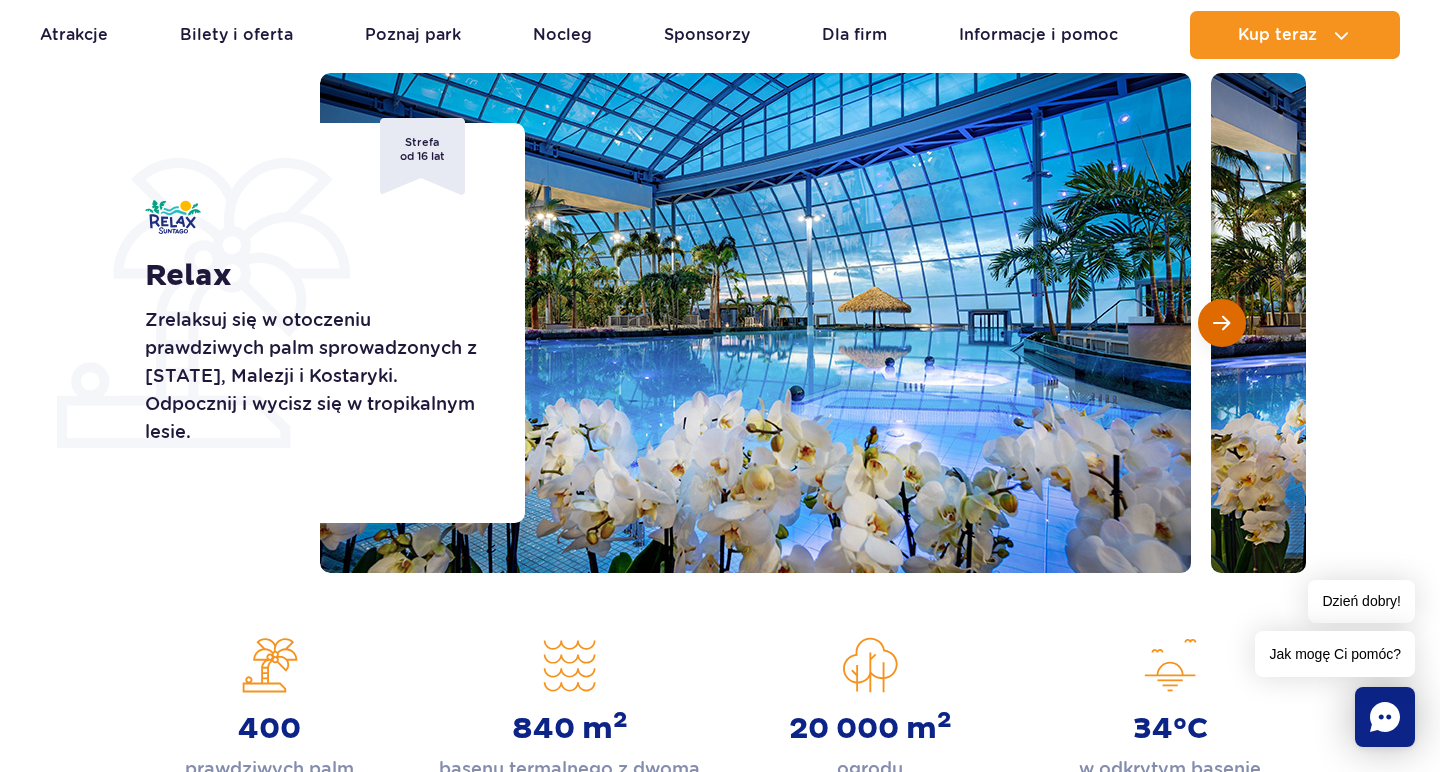 click at bounding box center (1221, 323) 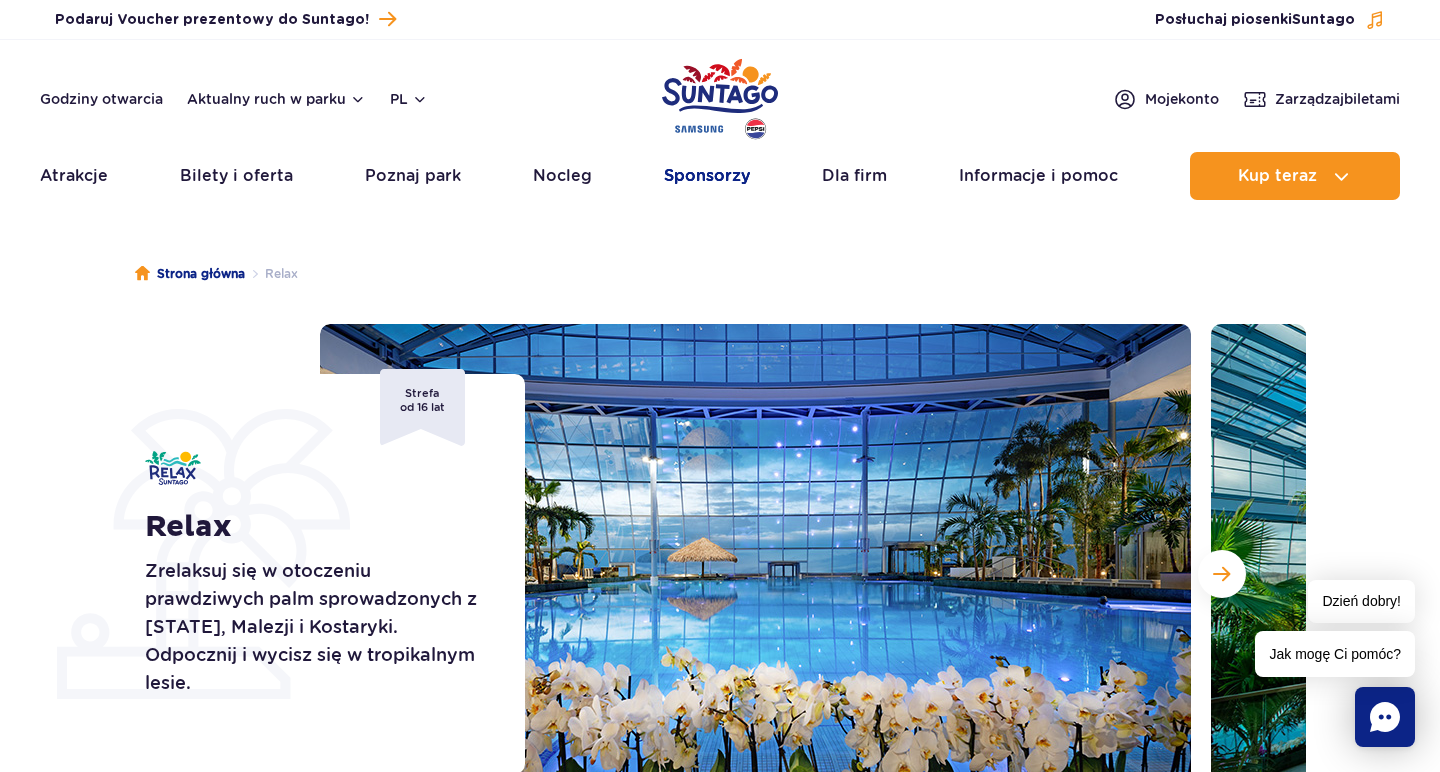 scroll, scrollTop: 0, scrollLeft: 0, axis: both 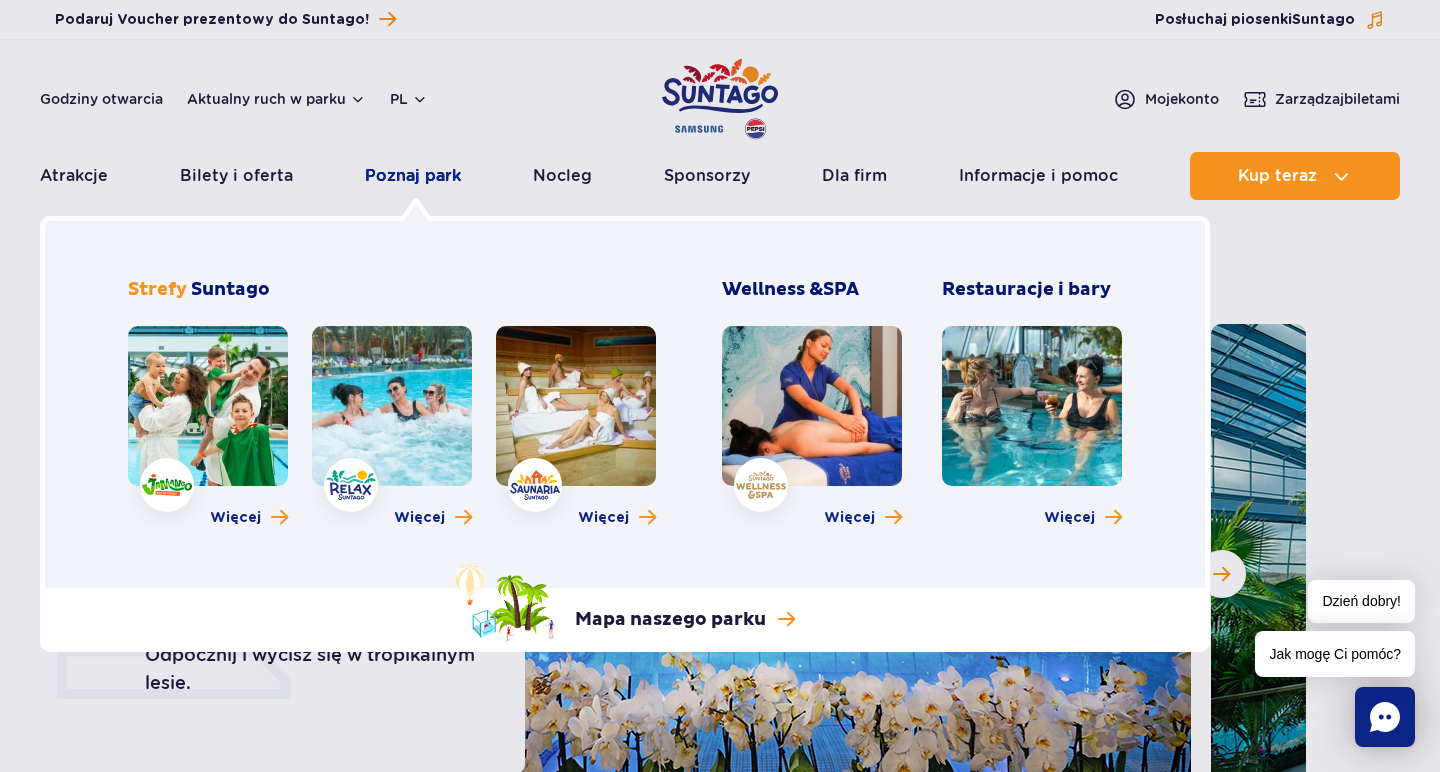 click on "Poznaj park" at bounding box center (413, 176) 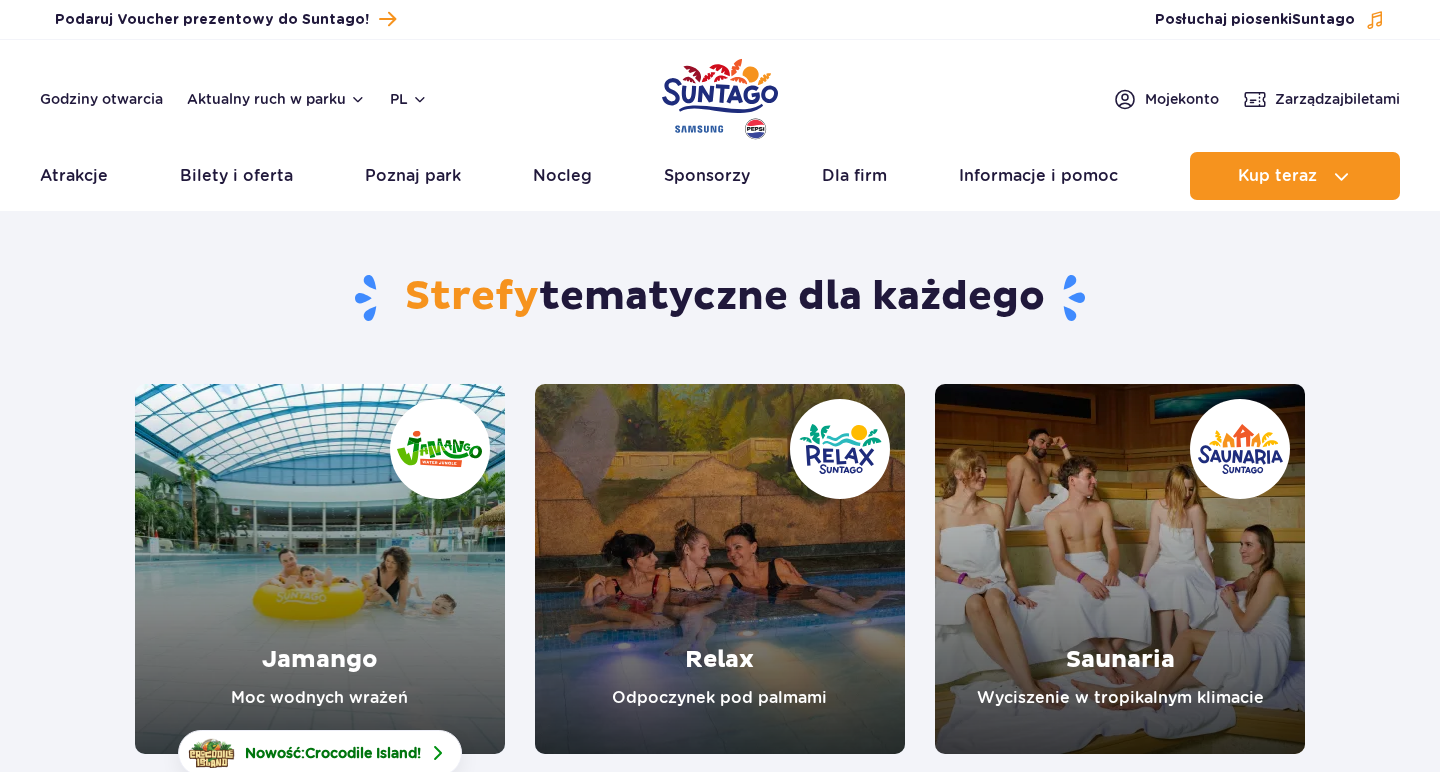 scroll, scrollTop: 0, scrollLeft: 0, axis: both 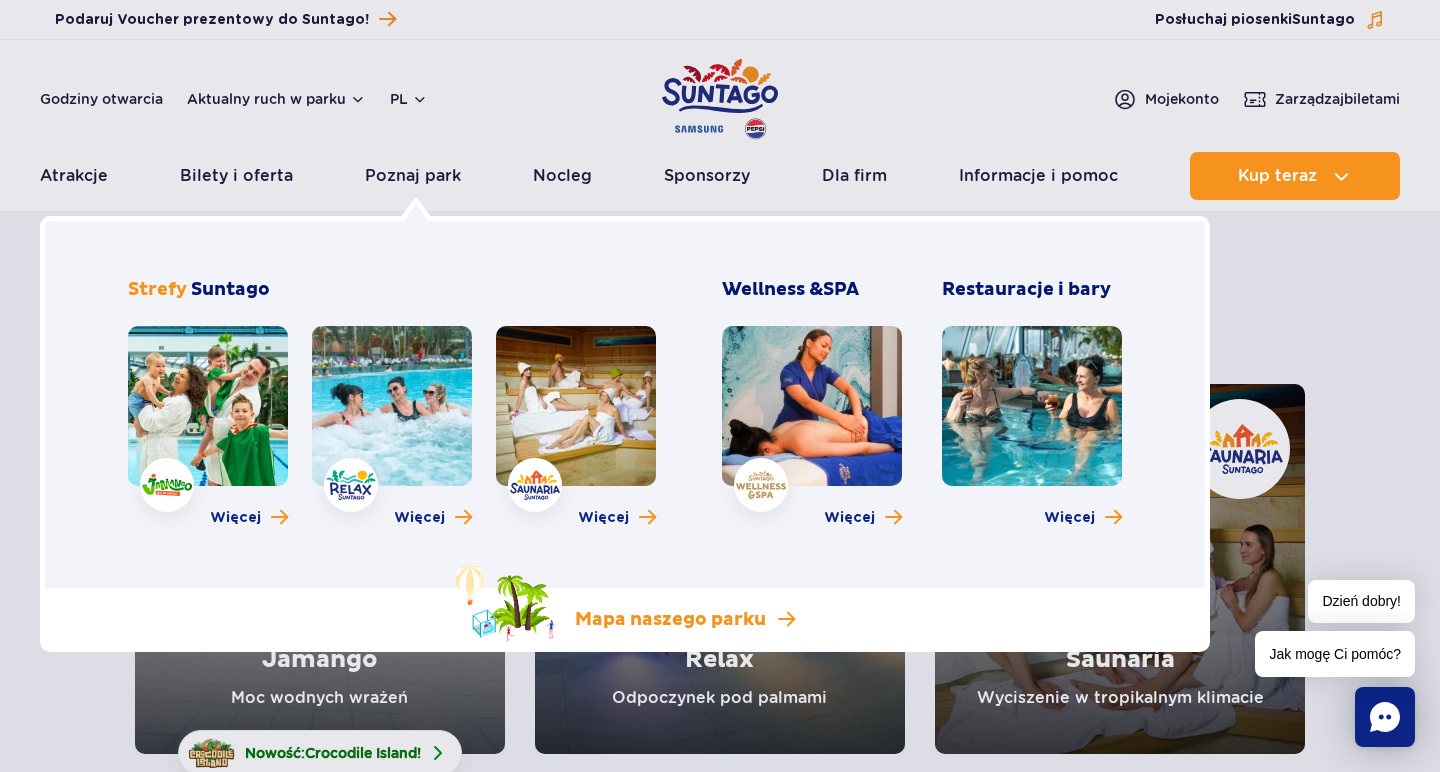 click on "Mapa naszego parku" at bounding box center [670, 620] 